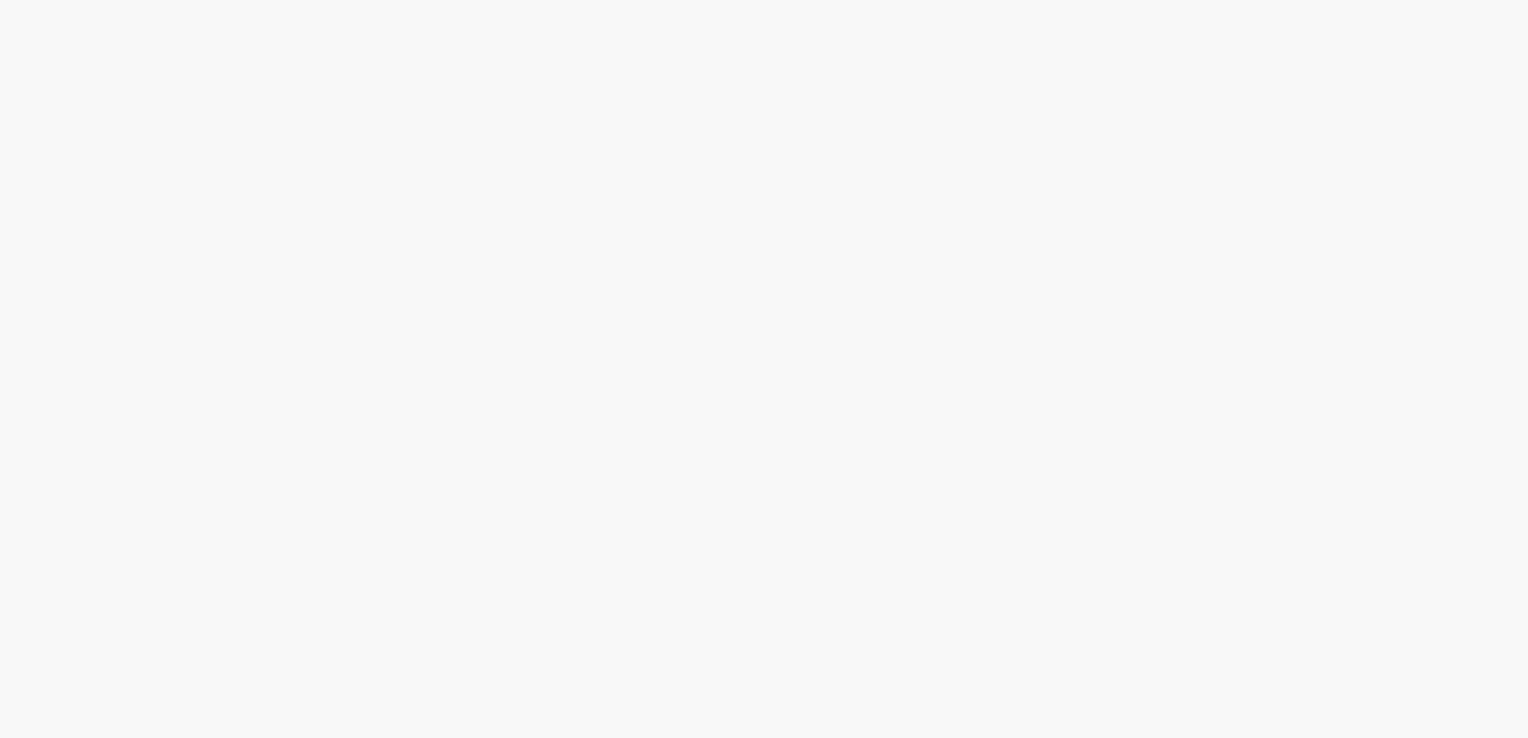 scroll, scrollTop: 0, scrollLeft: 0, axis: both 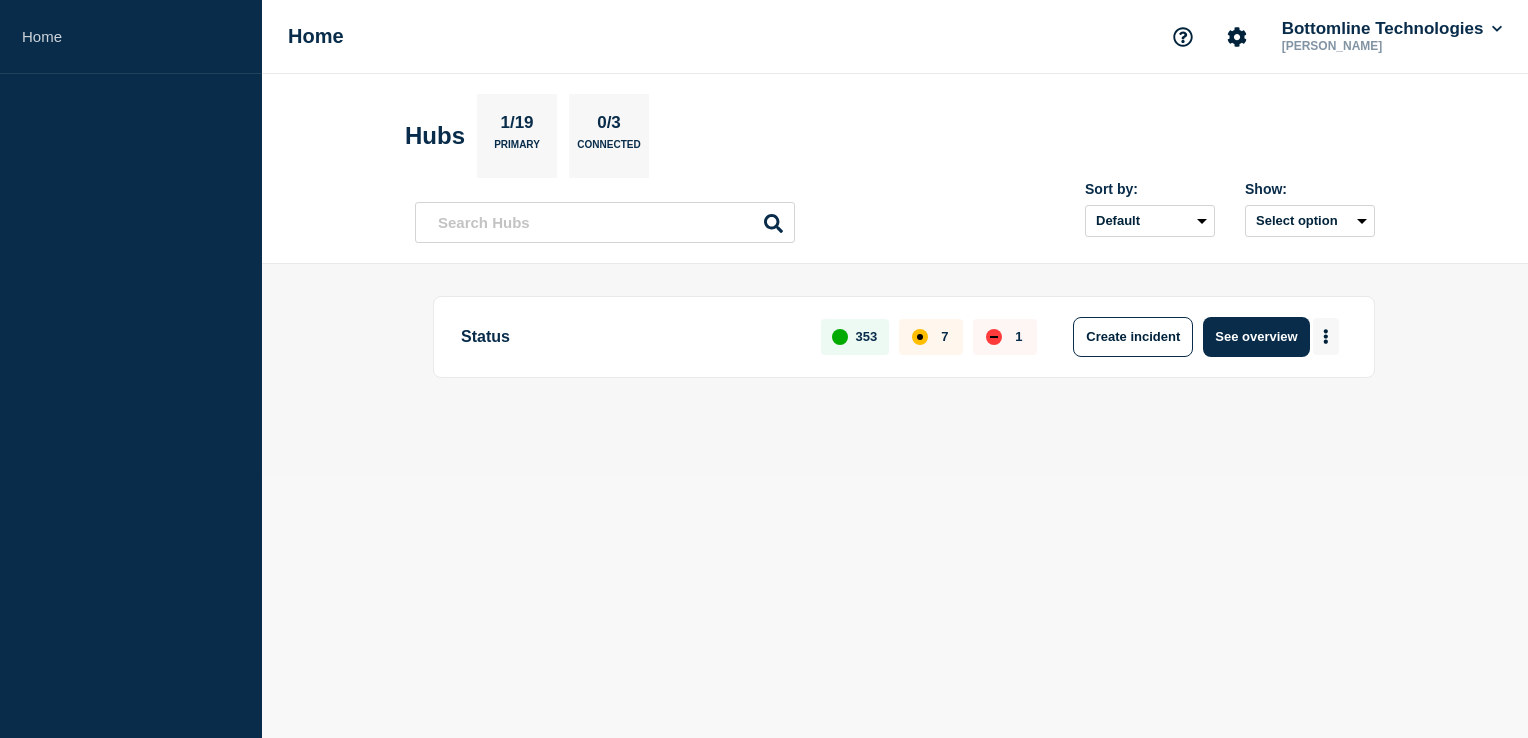 click 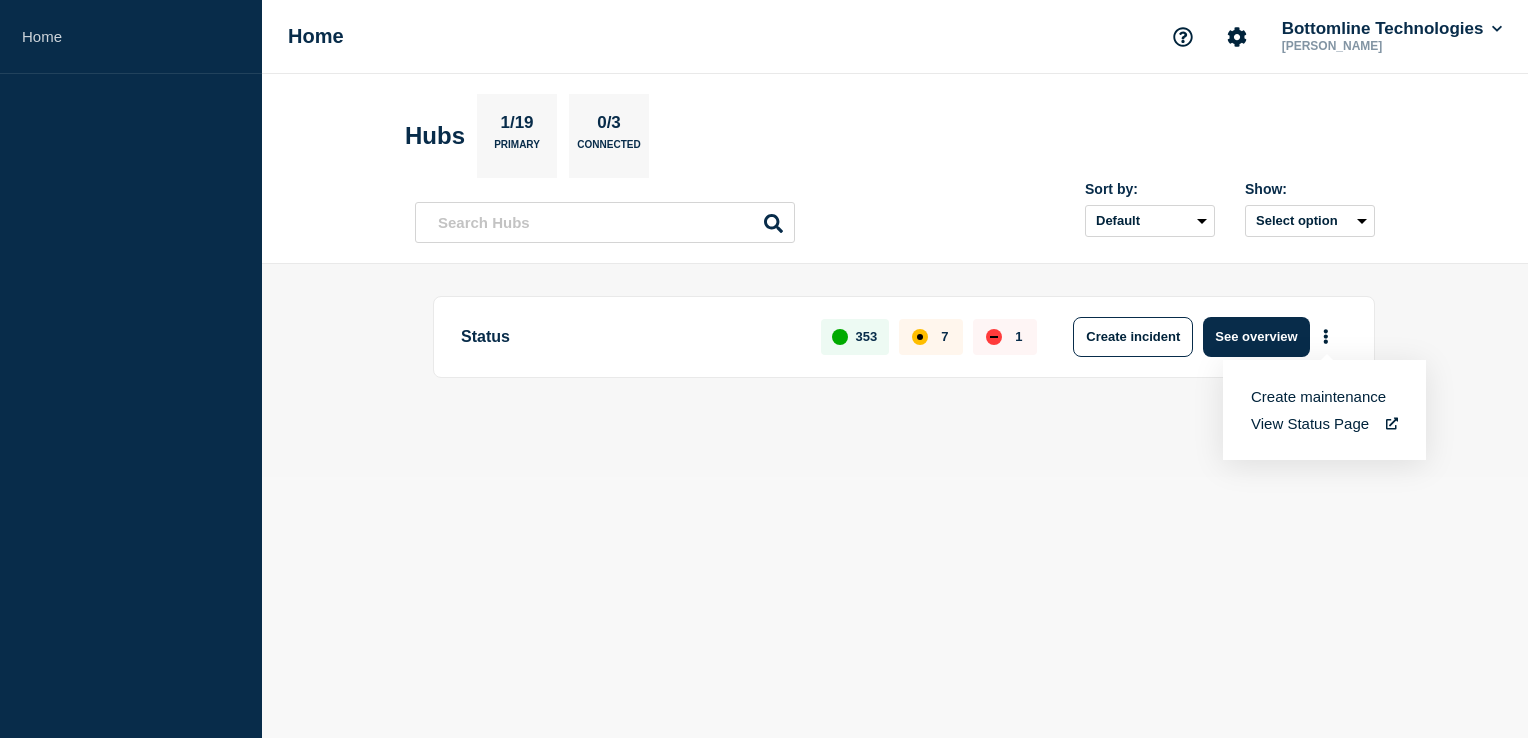 click on "Create incident Create maintenance View Status Page" 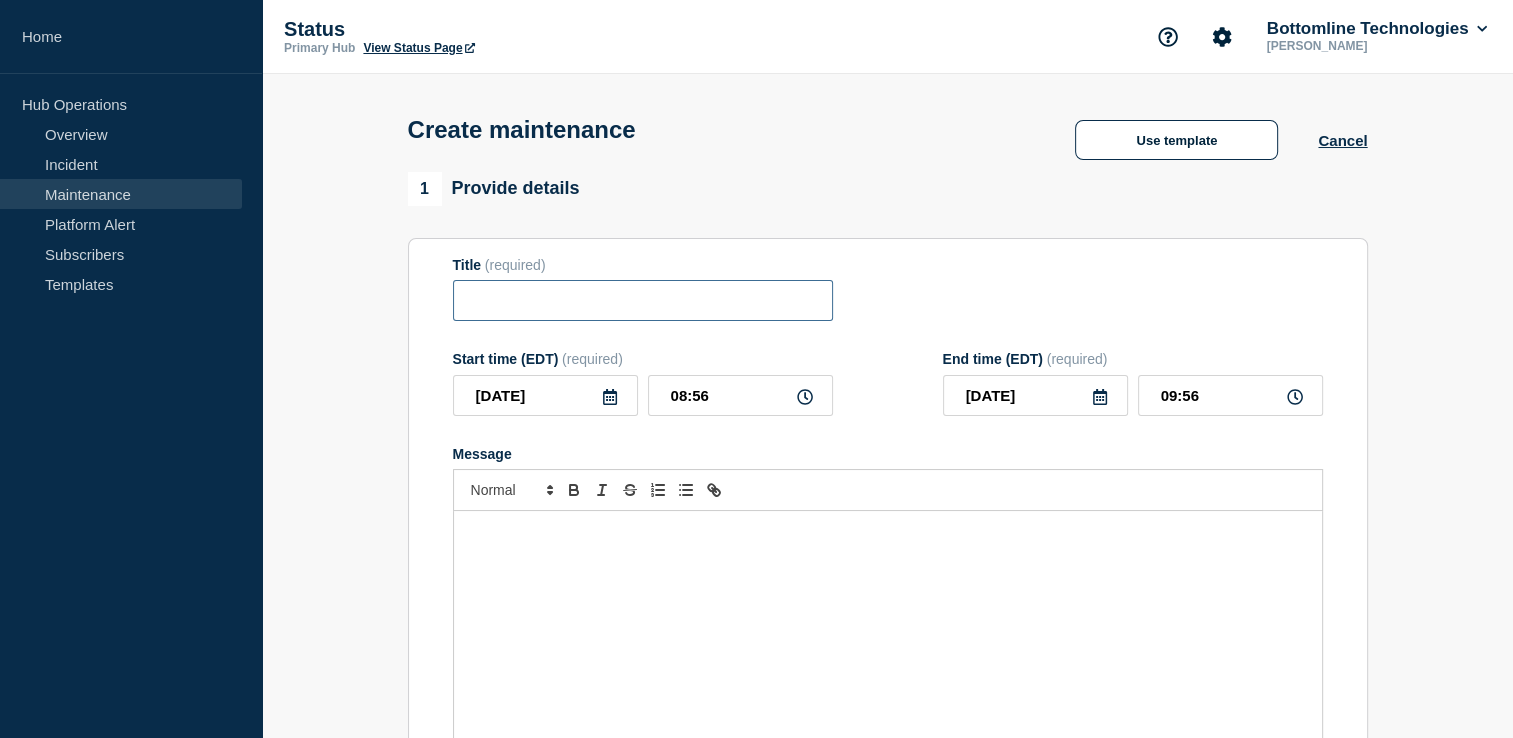 click at bounding box center (643, 300) 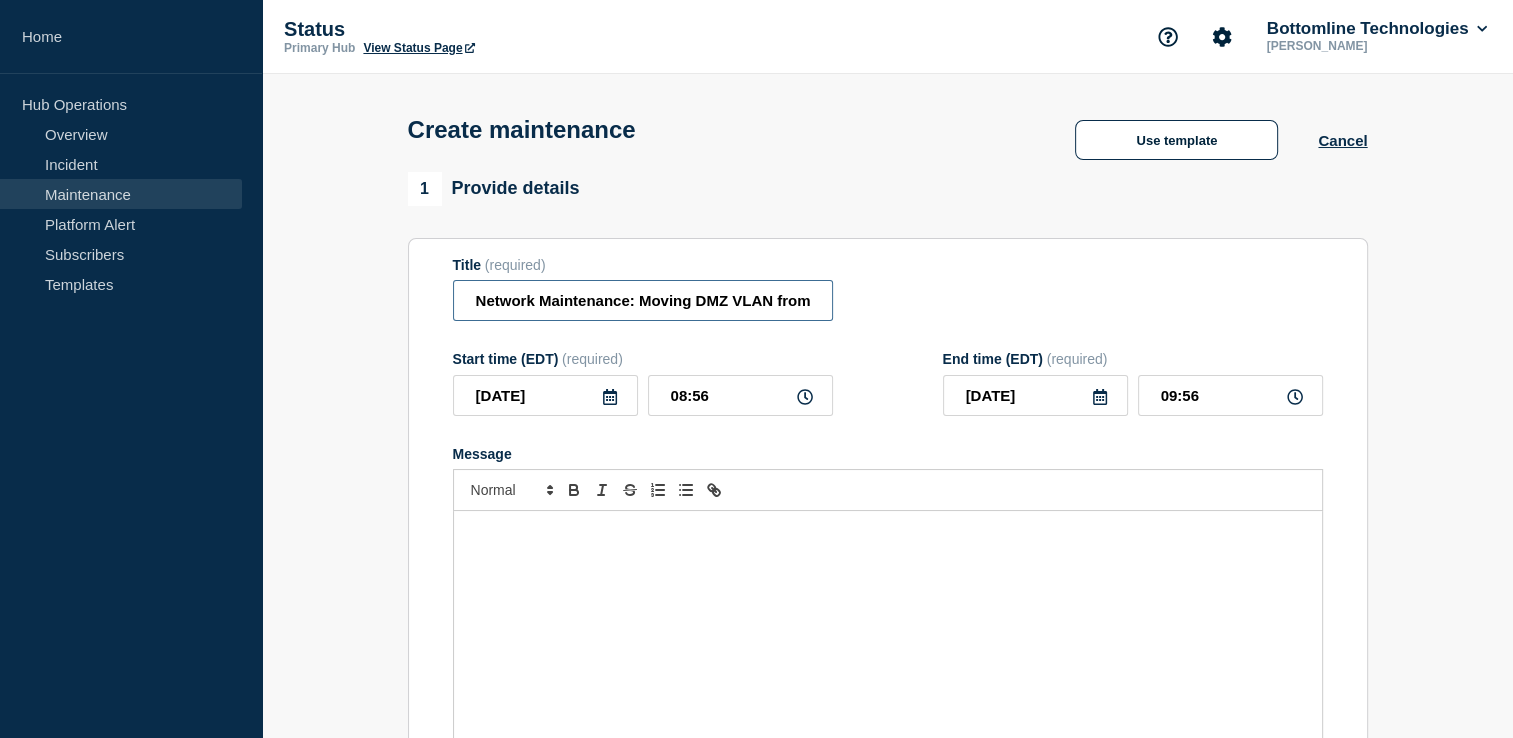 scroll, scrollTop: 0, scrollLeft: 397, axis: horizontal 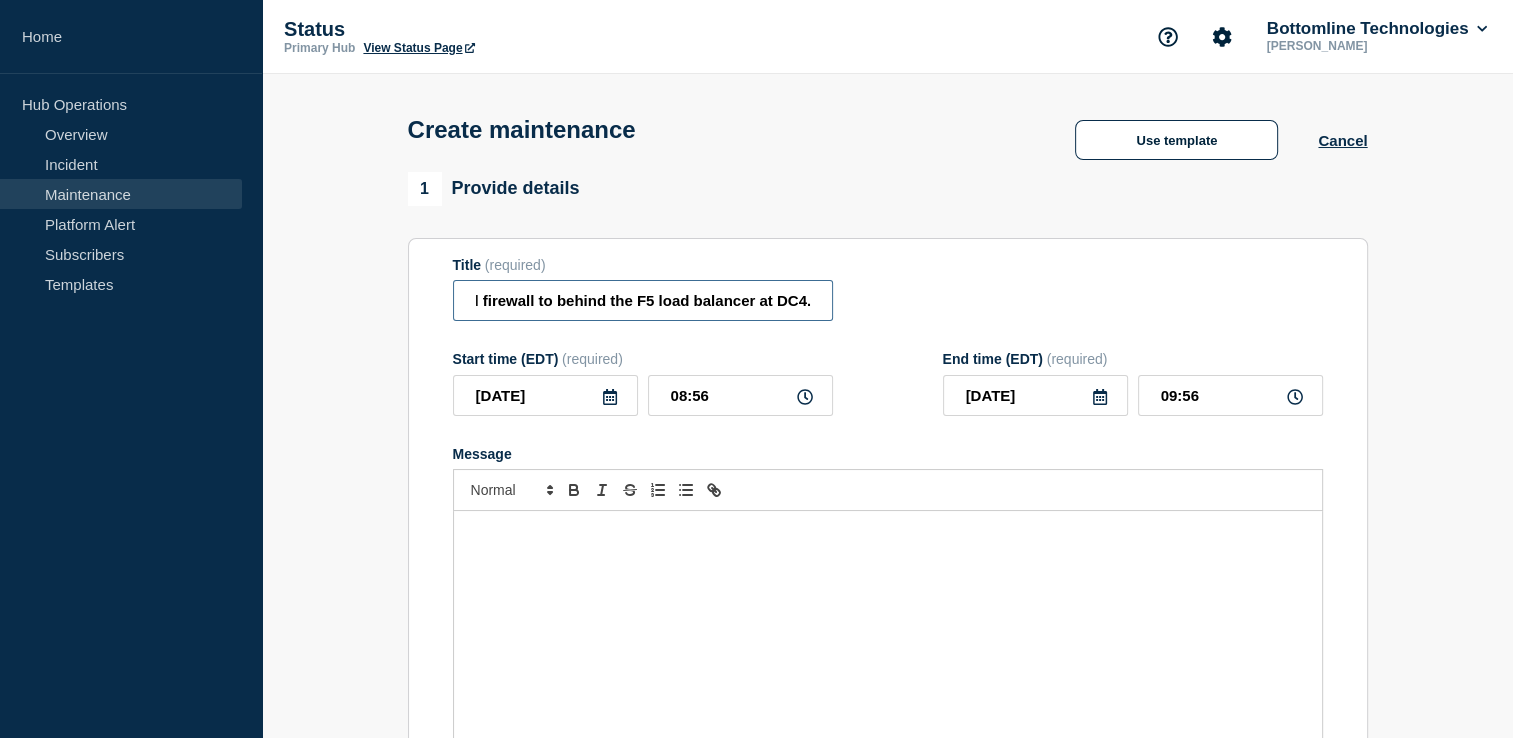 click on "Network Maintenance: Moving DMZ VLAN from frontend firewall to behind the F5 load balancer at DC4." at bounding box center (643, 300) 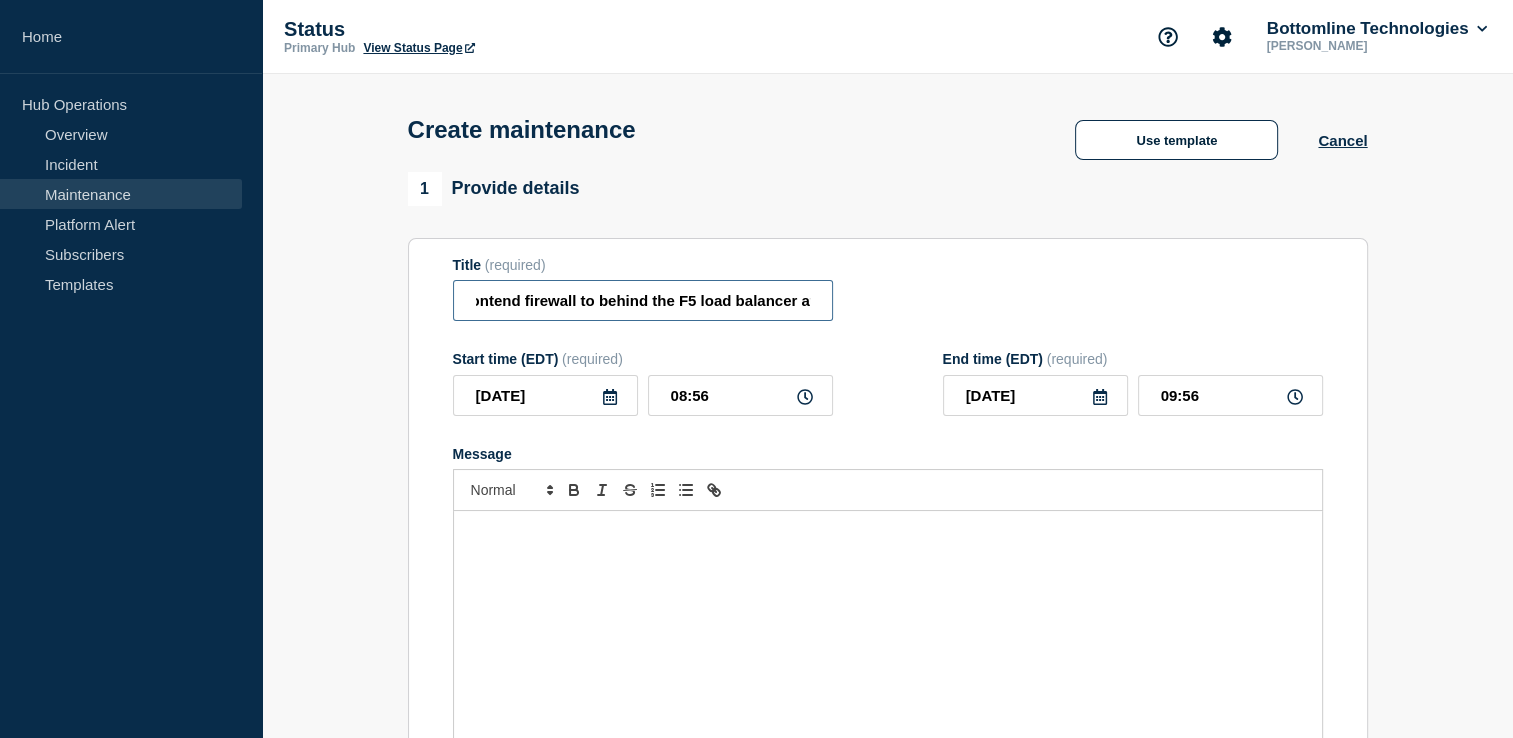 scroll, scrollTop: 0, scrollLeft: 397, axis: horizontal 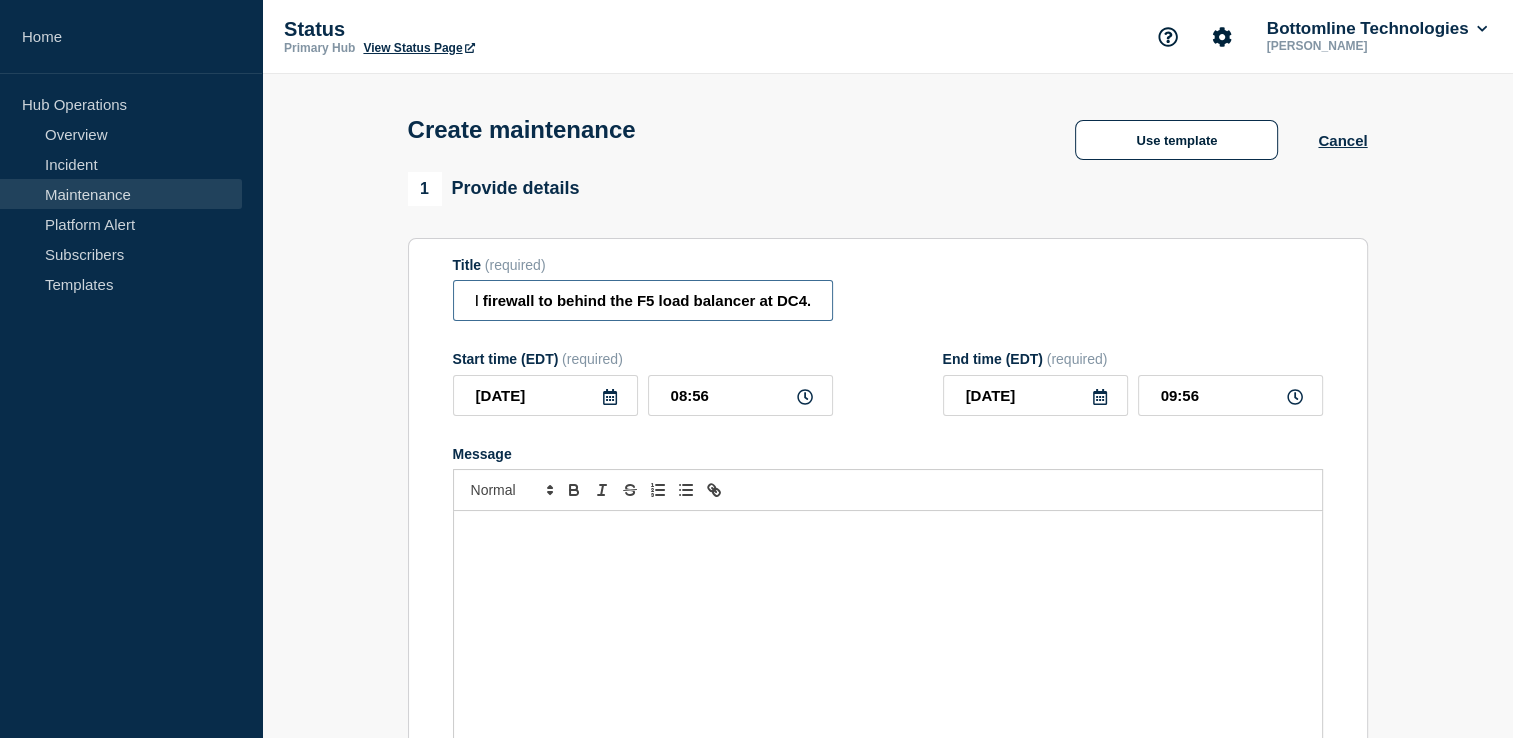type on "Network Maintenance: Moving DMZ VLAN from frontend firewall to behind the F5 load balancer at DC4." 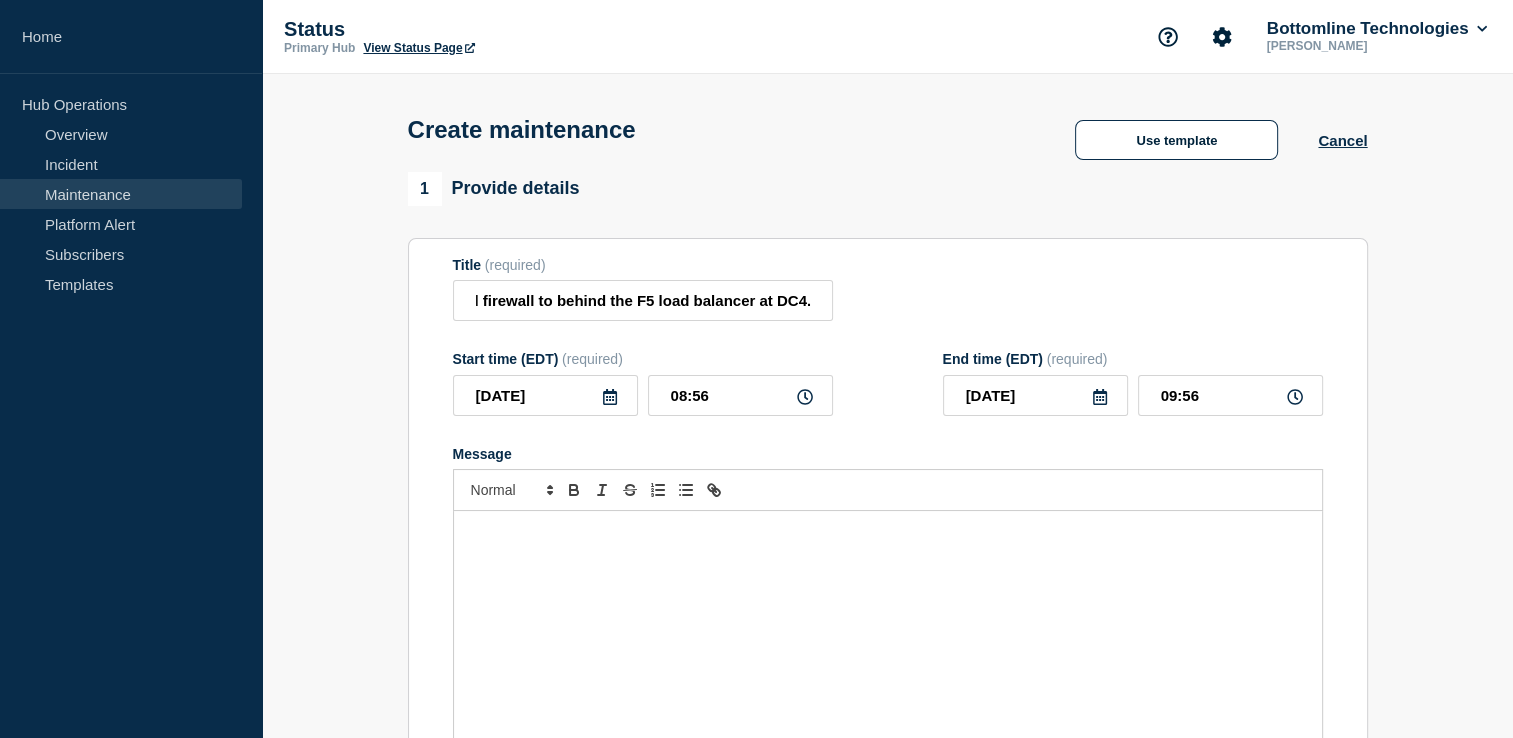 click 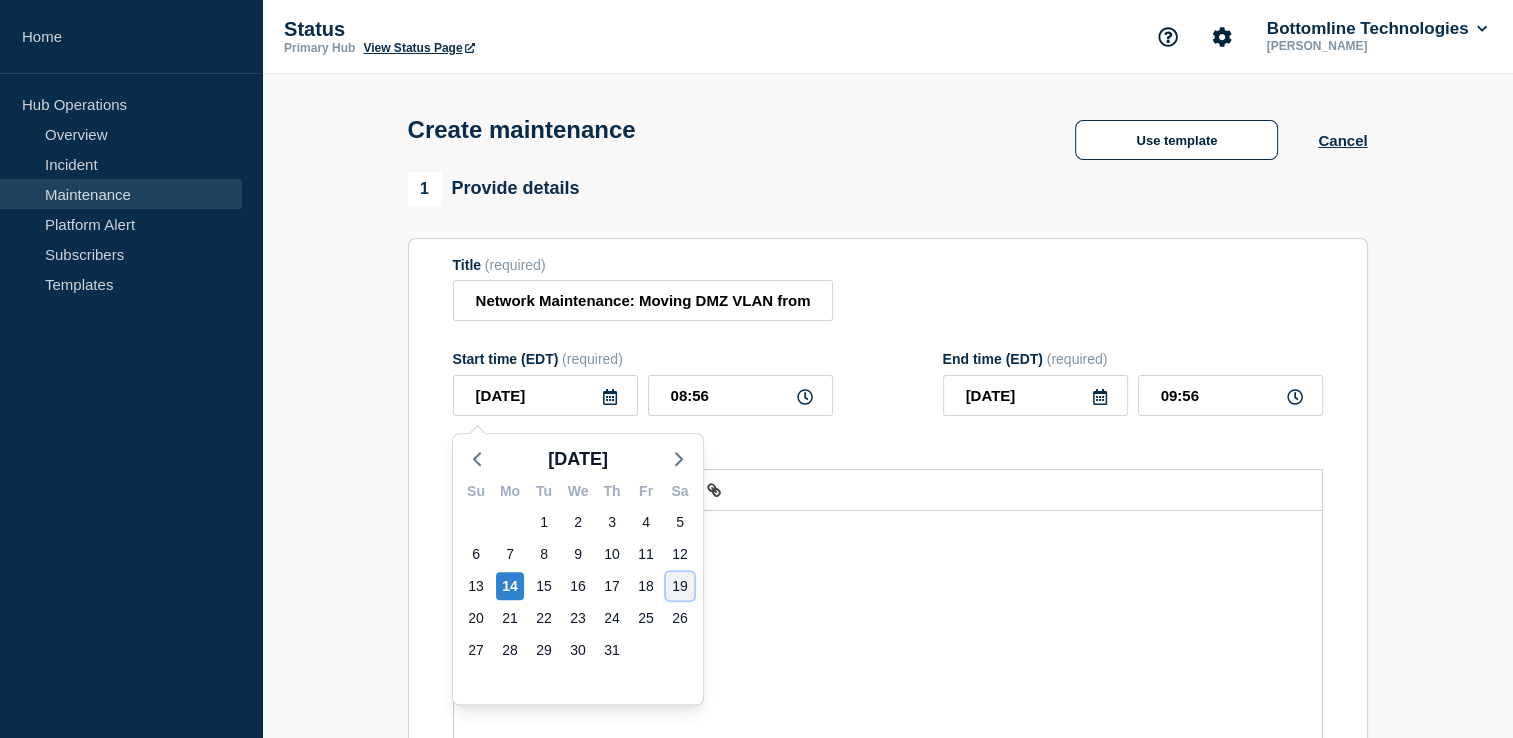 click on "19" 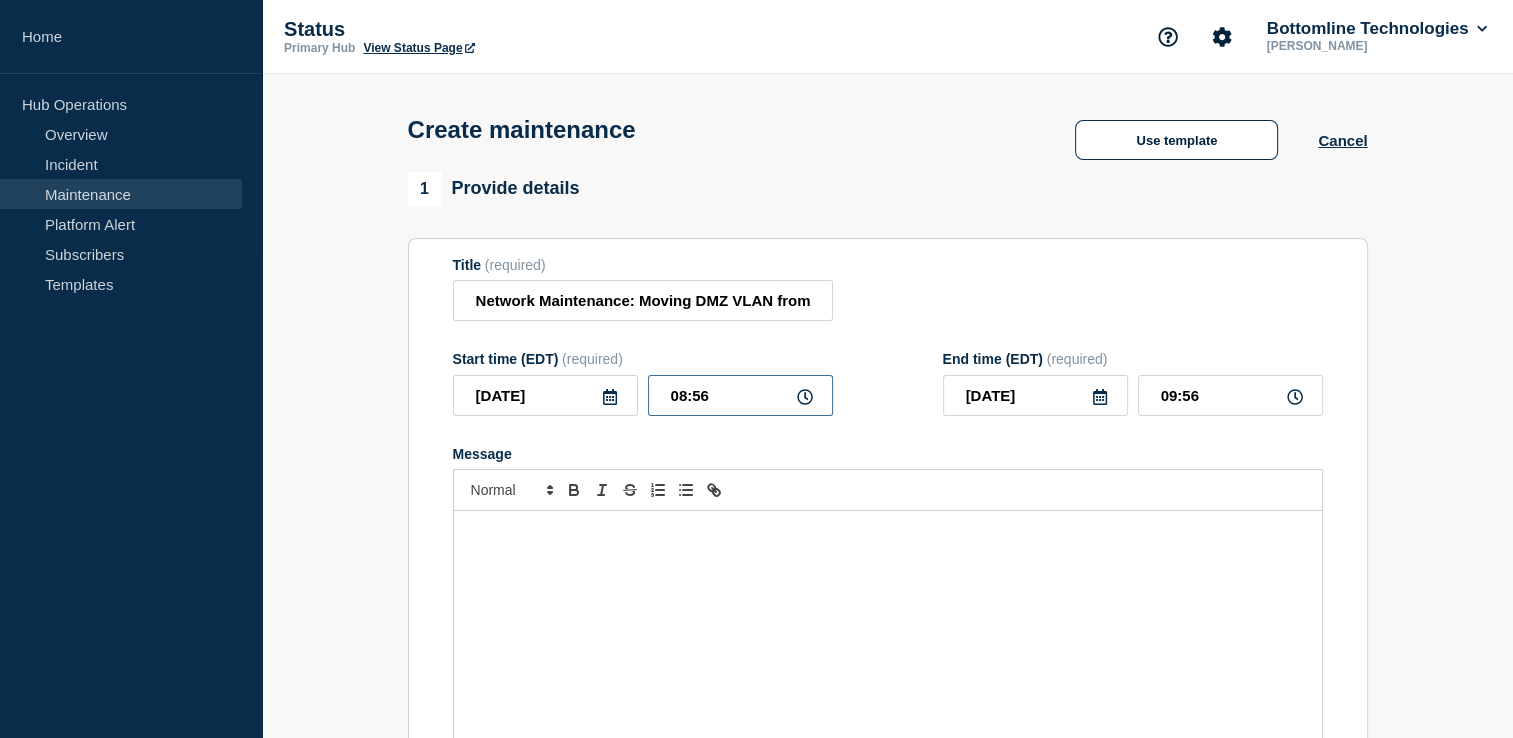click on "08:56" at bounding box center (740, 395) 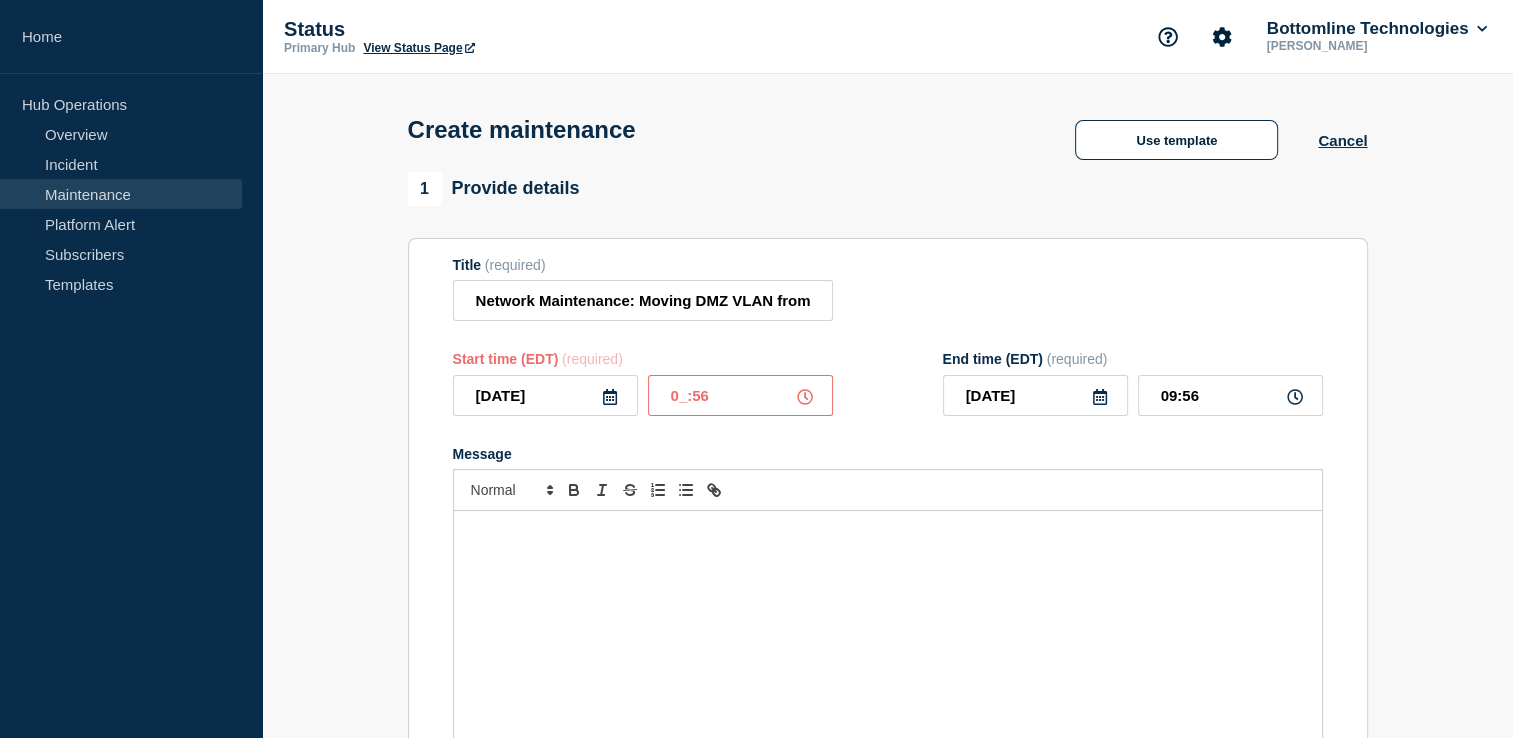 type on "00:56" 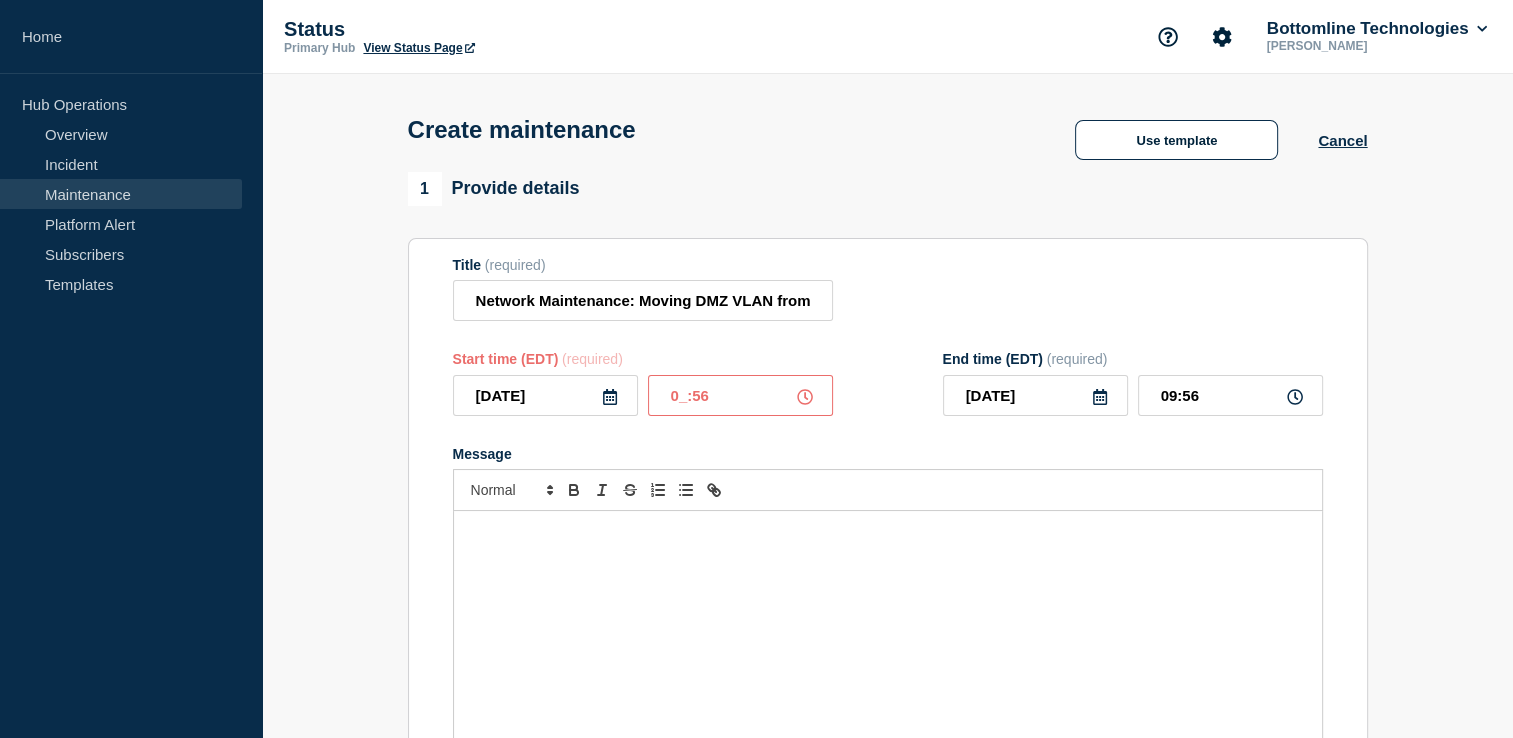type on "01:56" 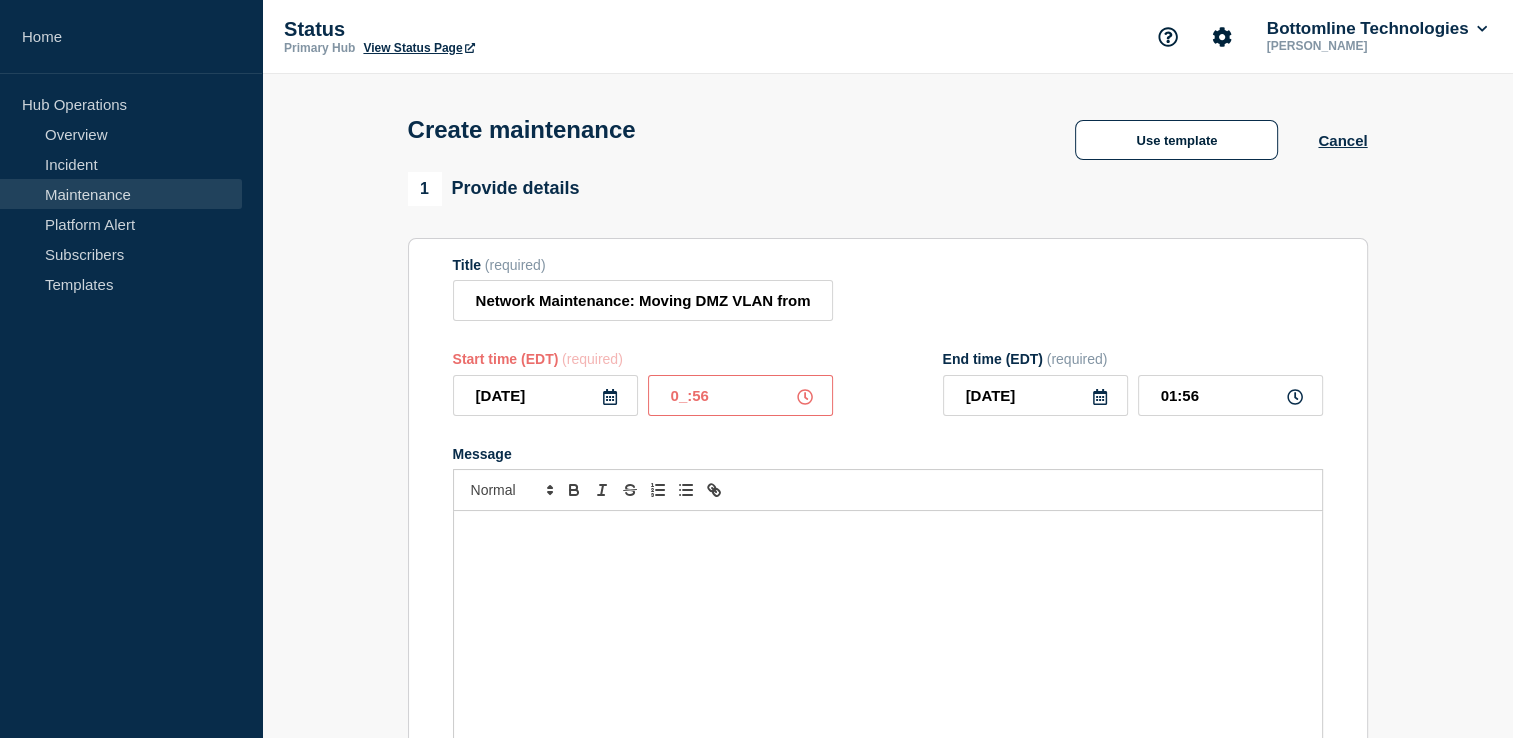 type on "03:56" 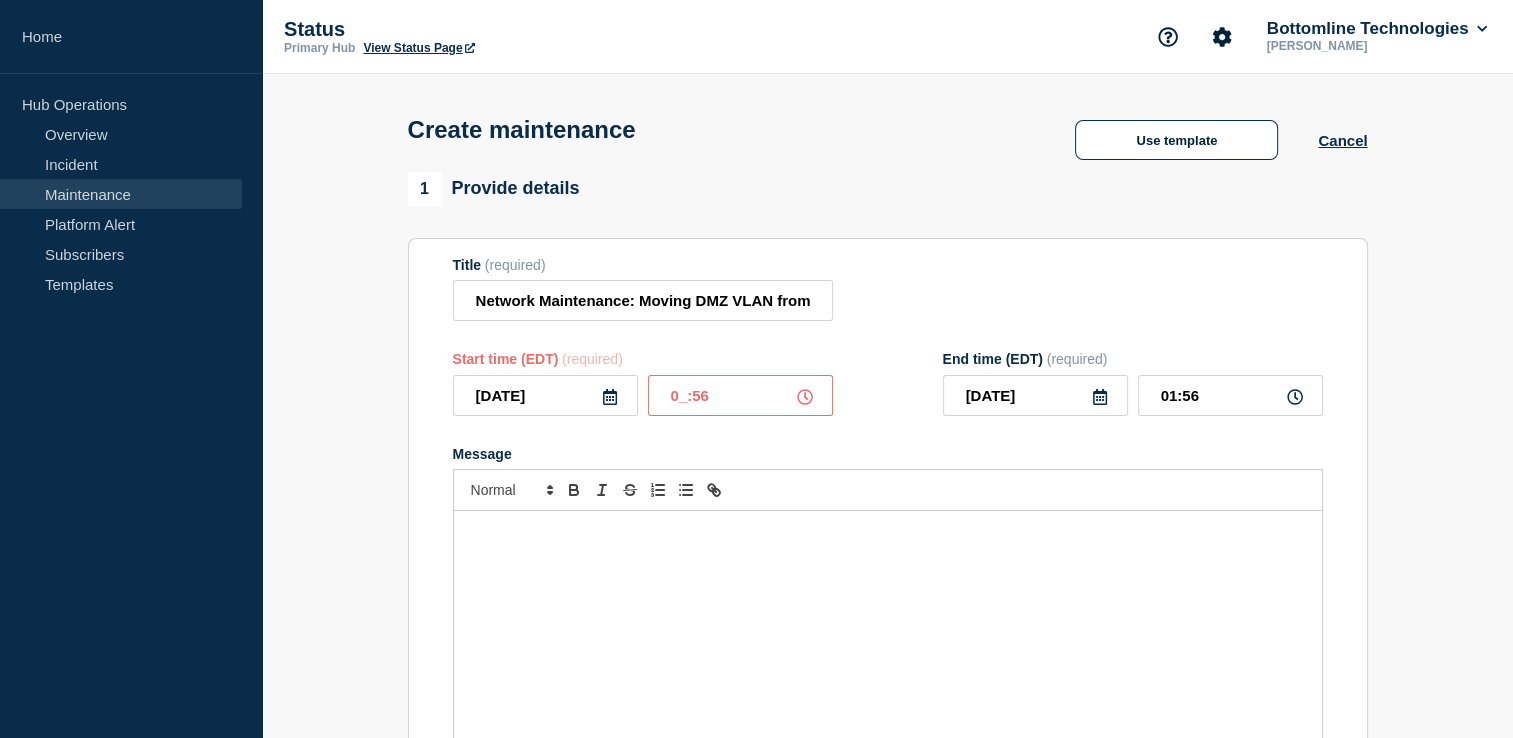 type on "04:56" 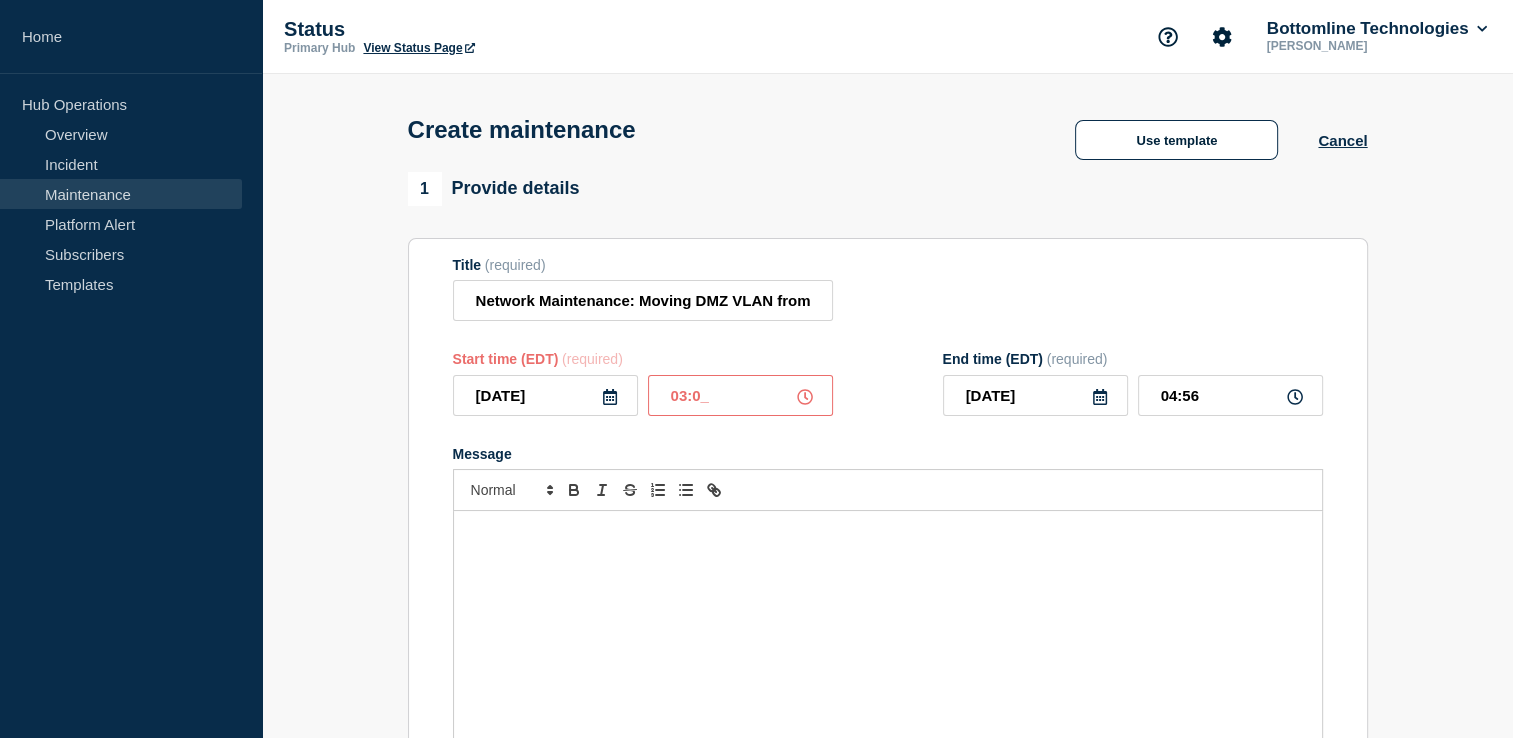 type on "03:00" 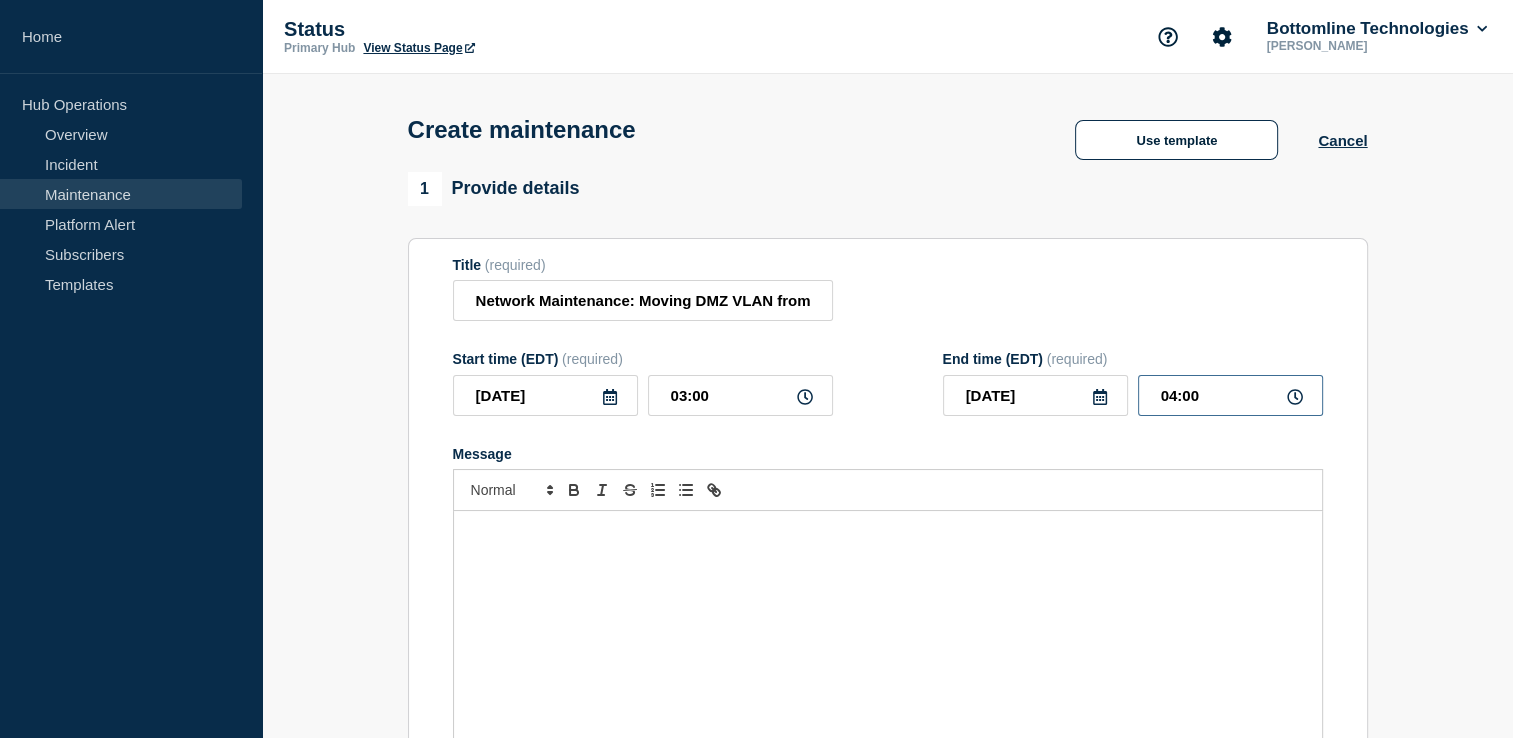 click on "04:00" at bounding box center [1230, 395] 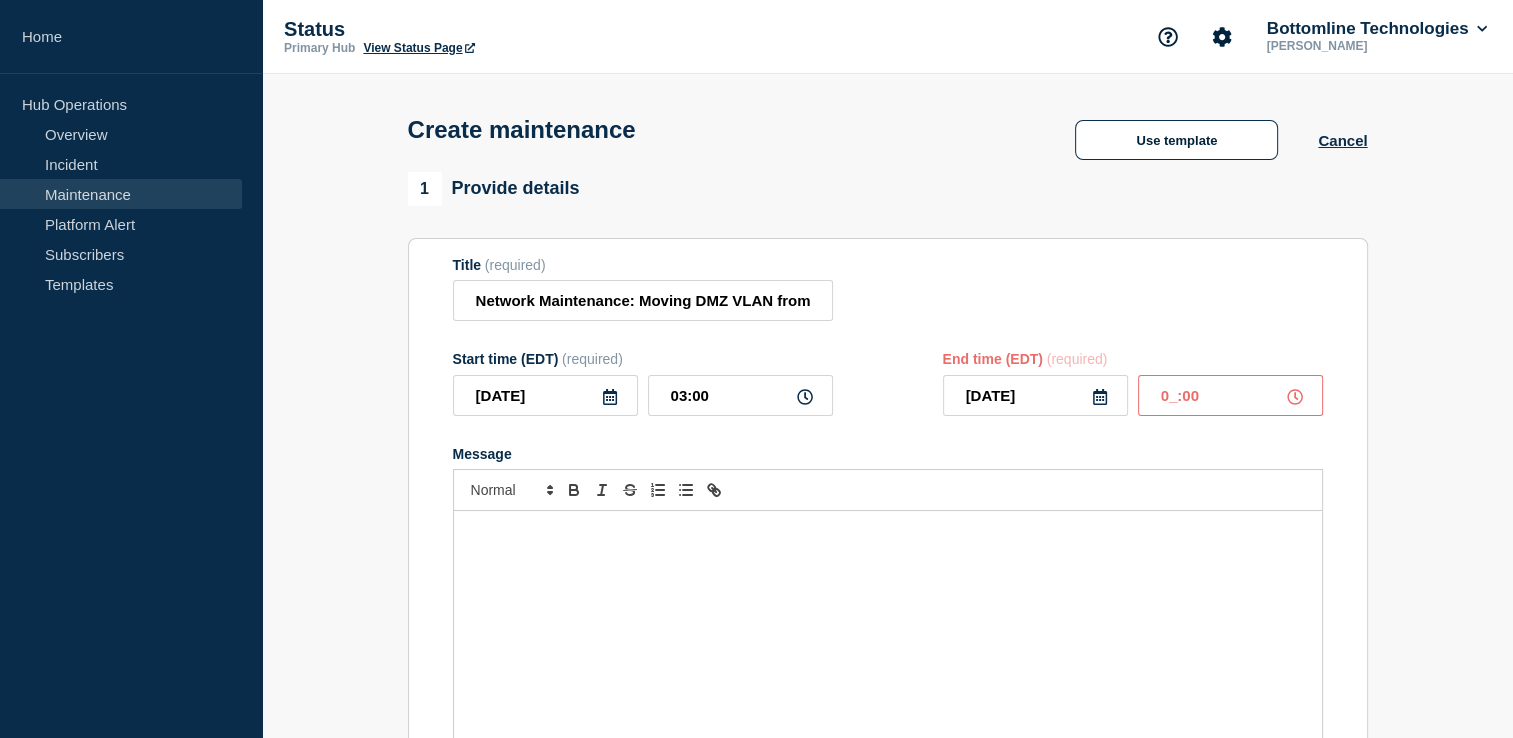 type on "09:00" 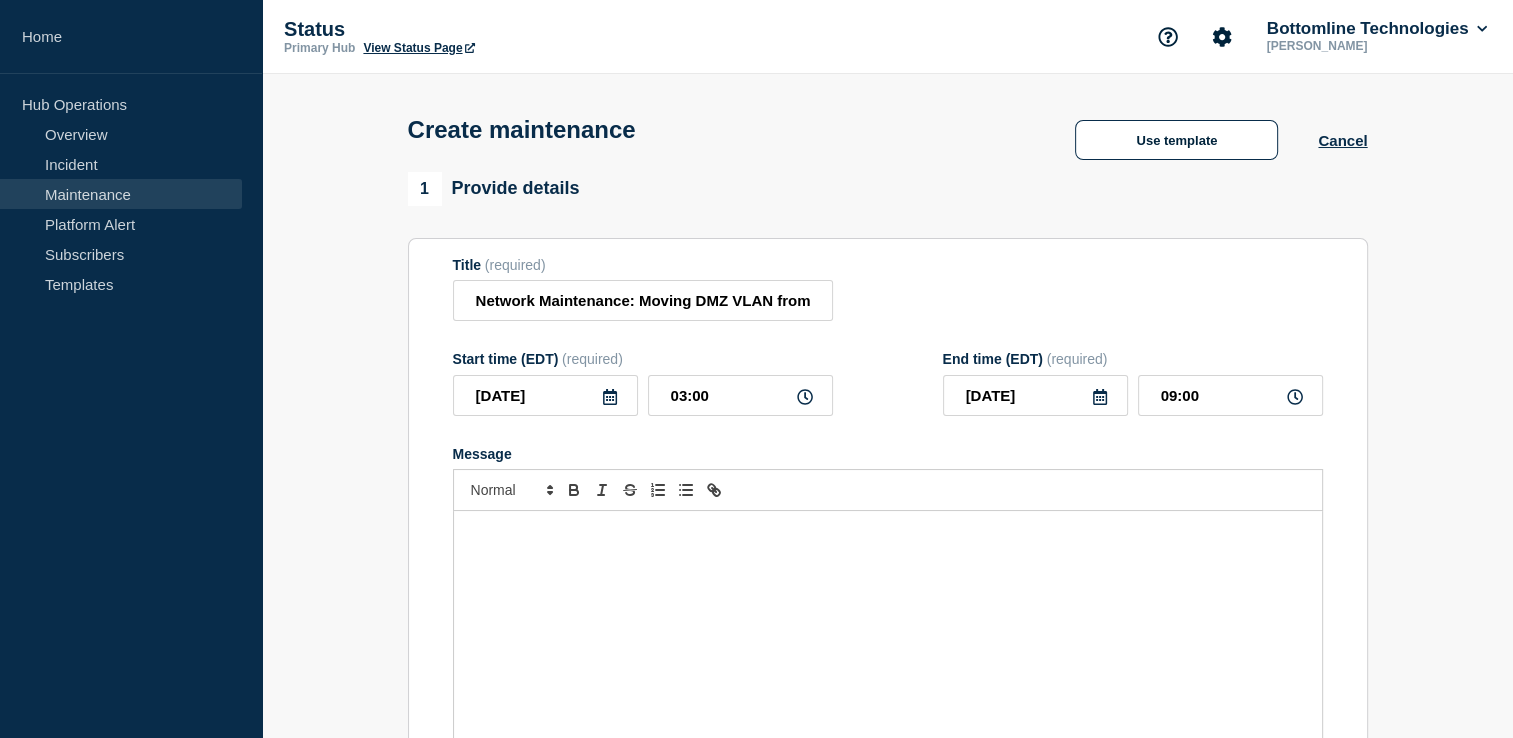 click at bounding box center [888, 532] 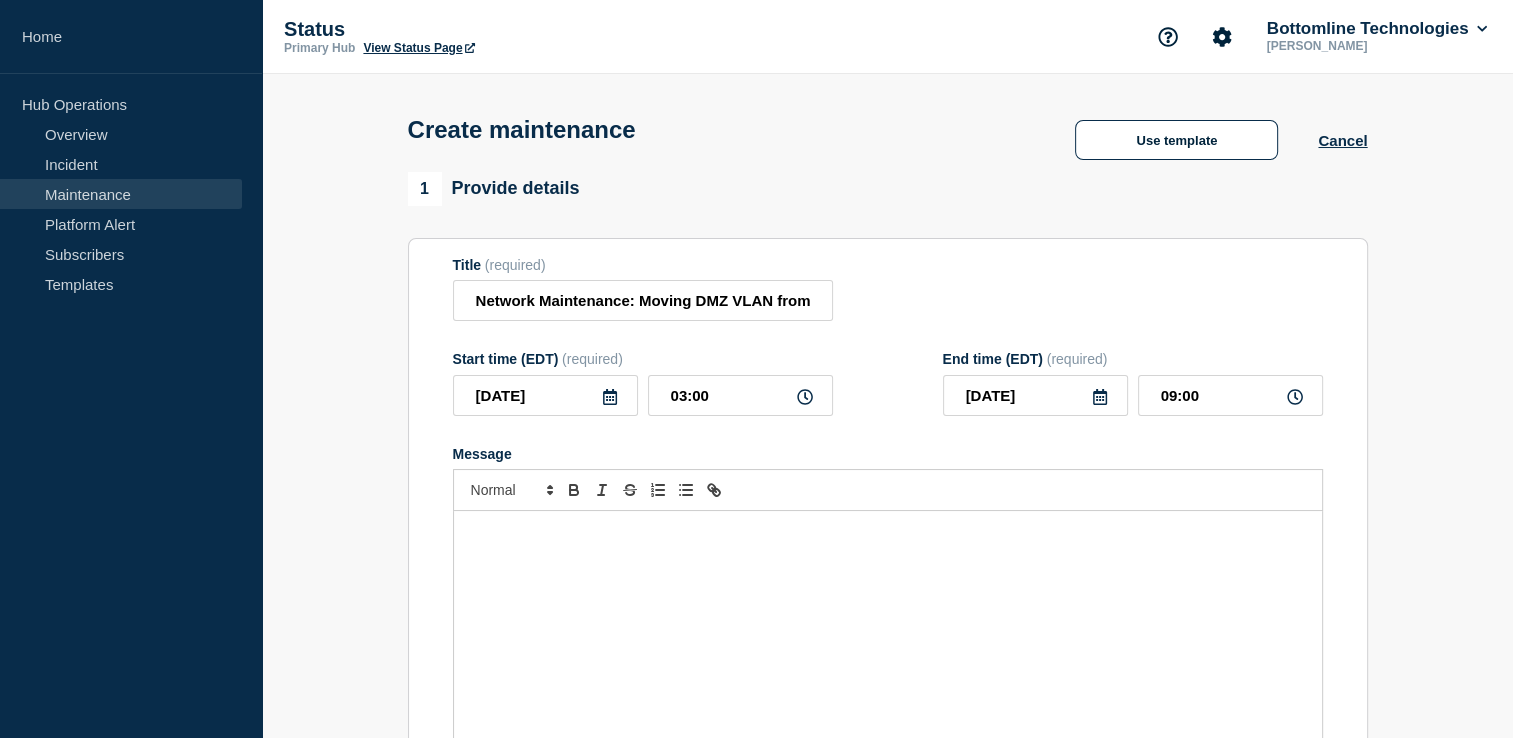 scroll, scrollTop: 138, scrollLeft: 0, axis: vertical 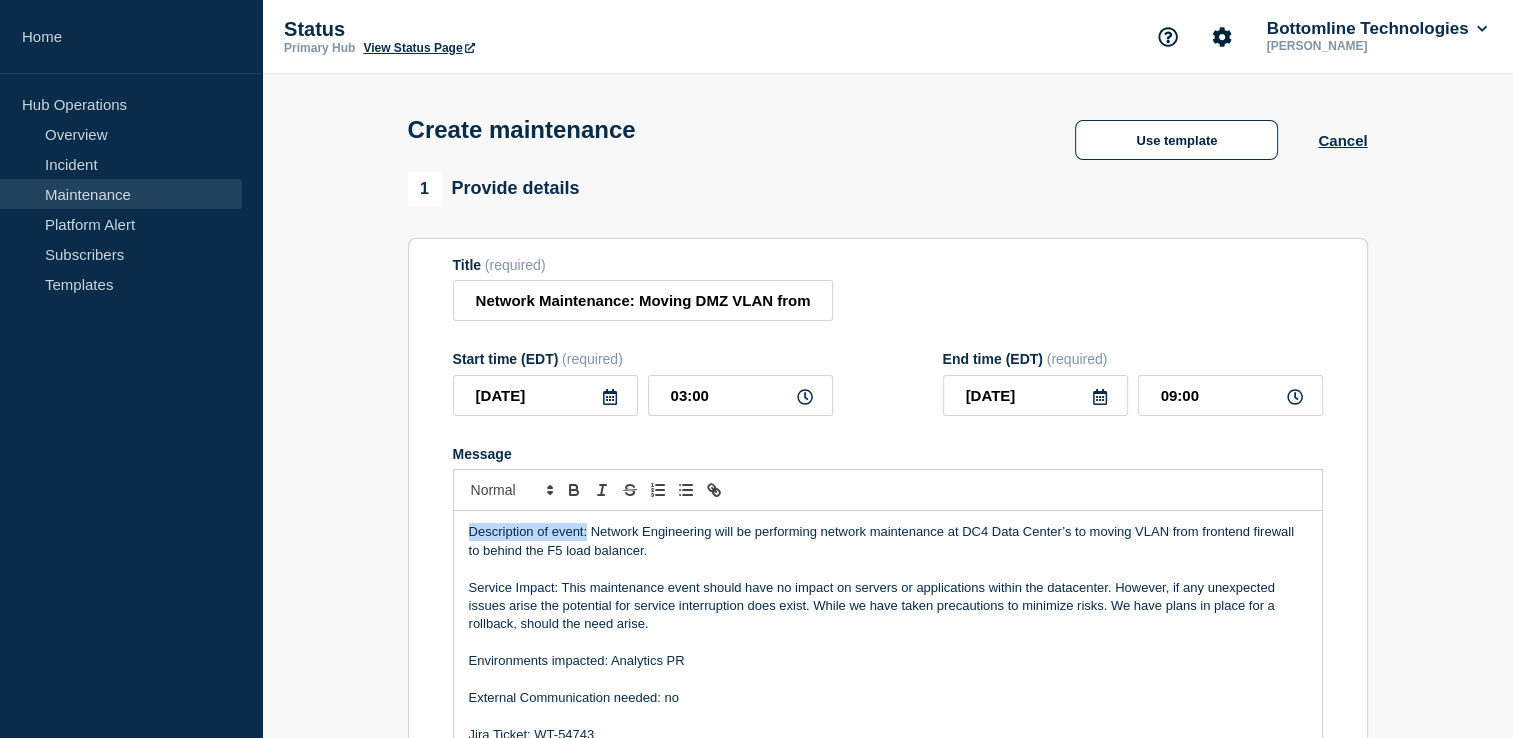 drag, startPoint x: 585, startPoint y: 538, endPoint x: 464, endPoint y: 534, distance: 121.0661 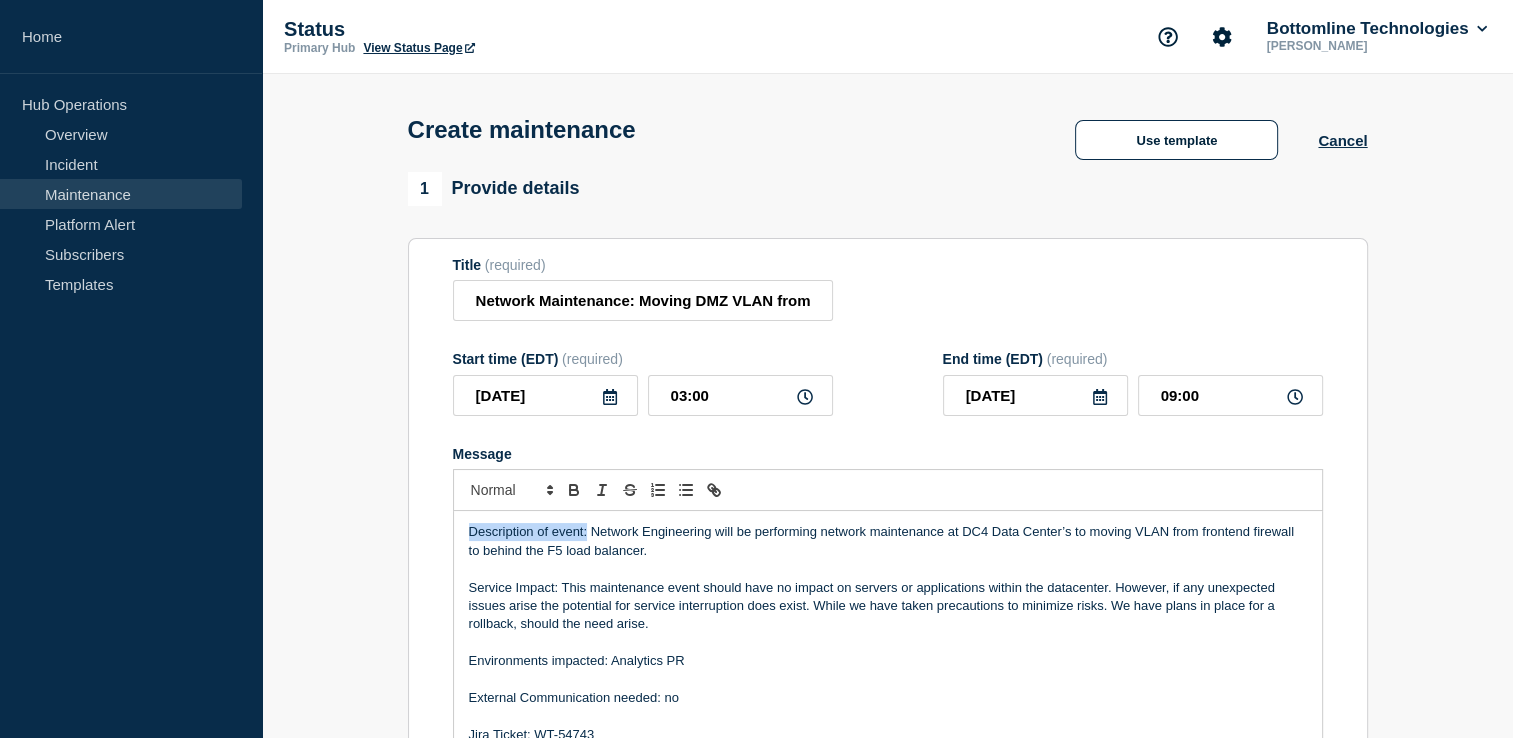 click on "Description of event: Network Engineering will be performing network maintenance at DC4 Data Center’s to moving VLAN from frontend firewall to behind the F5 load balancer. Service Impact: This maintenance event should have no impact on servers or applications within the datacenter. However, if any unexpected issues arise the potential for service interruption does exist. While we have taken precautions to minimize risks. We have plans in place for a rollback, should the need arise. Environments impacted: Analytics PR External Communication needed: no Jira Ticket: WT-54743 Maintenance Communication Plan: Network Engineering will provide additional communications if any issues arise as a result of this maintenance. For additional questions or concerns, please email the Network Engineering team Thank you,  Network Engineering Team" at bounding box center [888, 631] 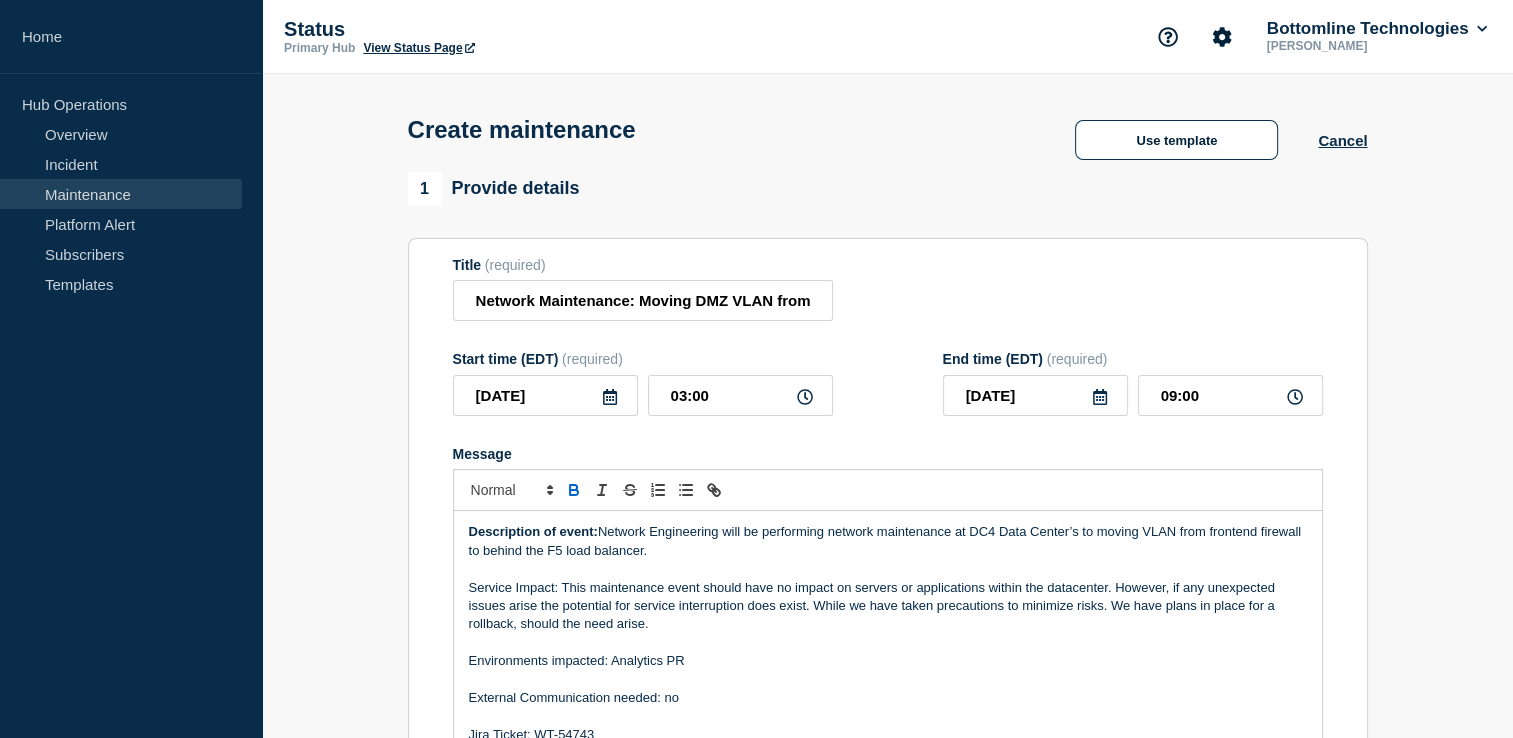 click on "Description of event:  Network Engineering will be performing network maintenance at DC4 Data Center’s to moving VLAN from frontend firewall to behind the F5 load balancer." at bounding box center (888, 541) 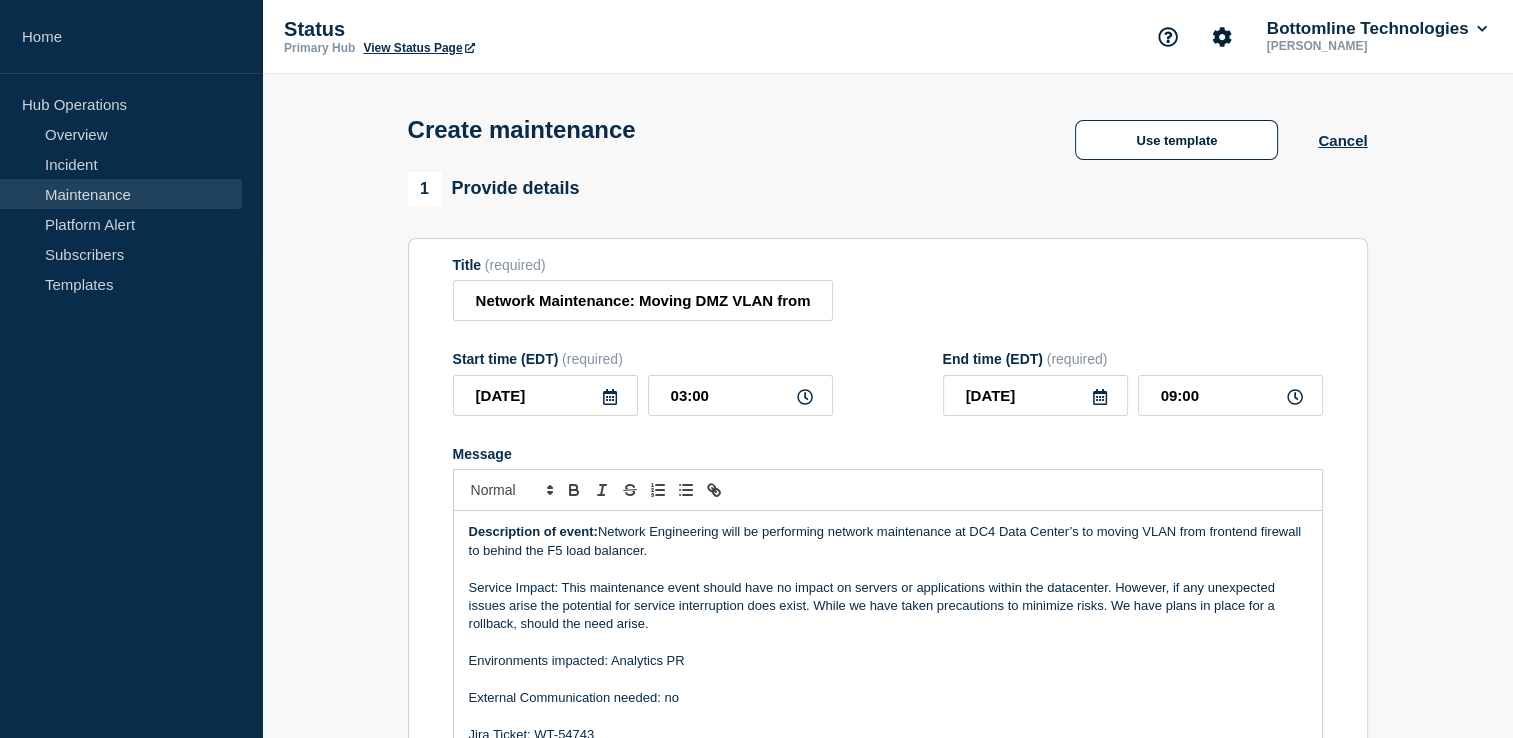 type 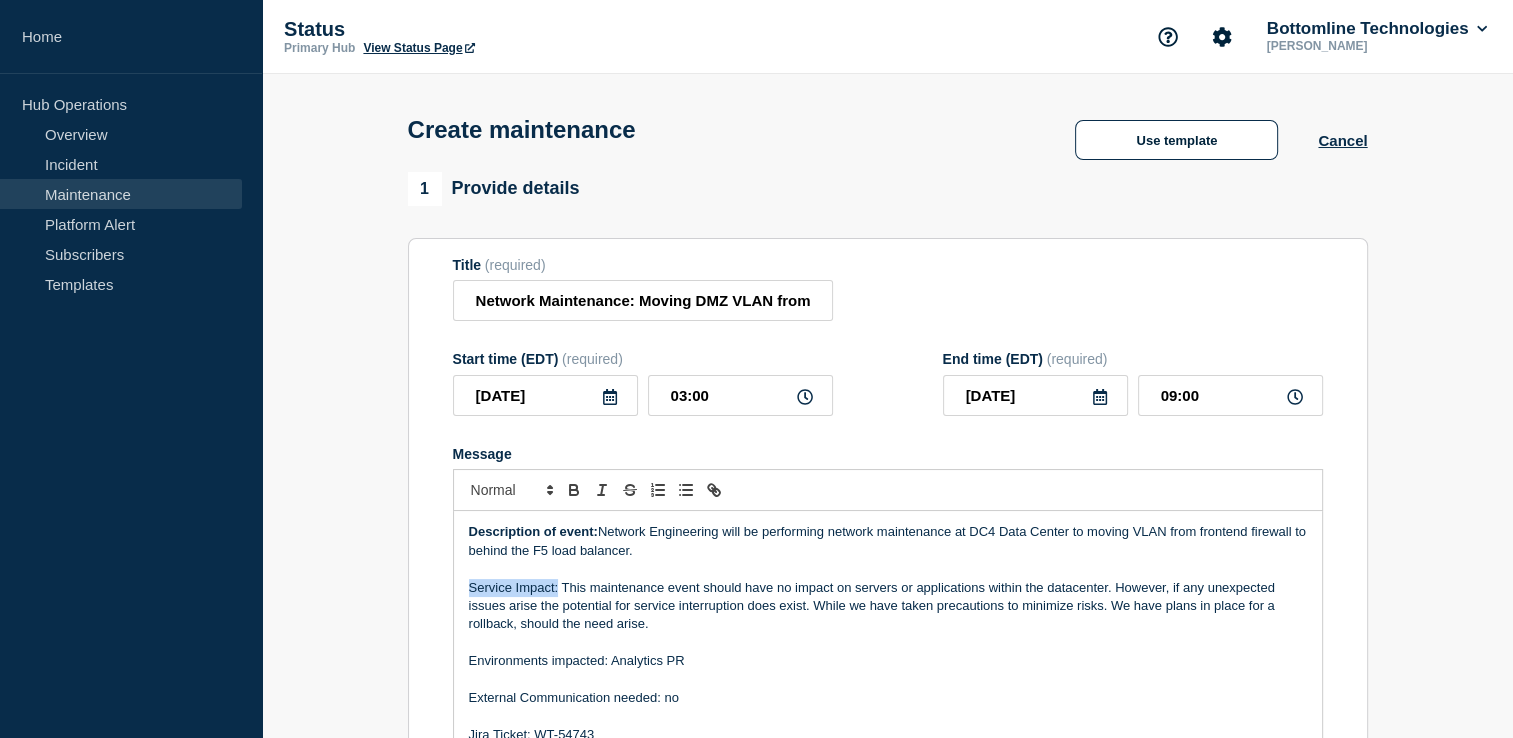 drag, startPoint x: 556, startPoint y: 594, endPoint x: 462, endPoint y: 590, distance: 94.08507 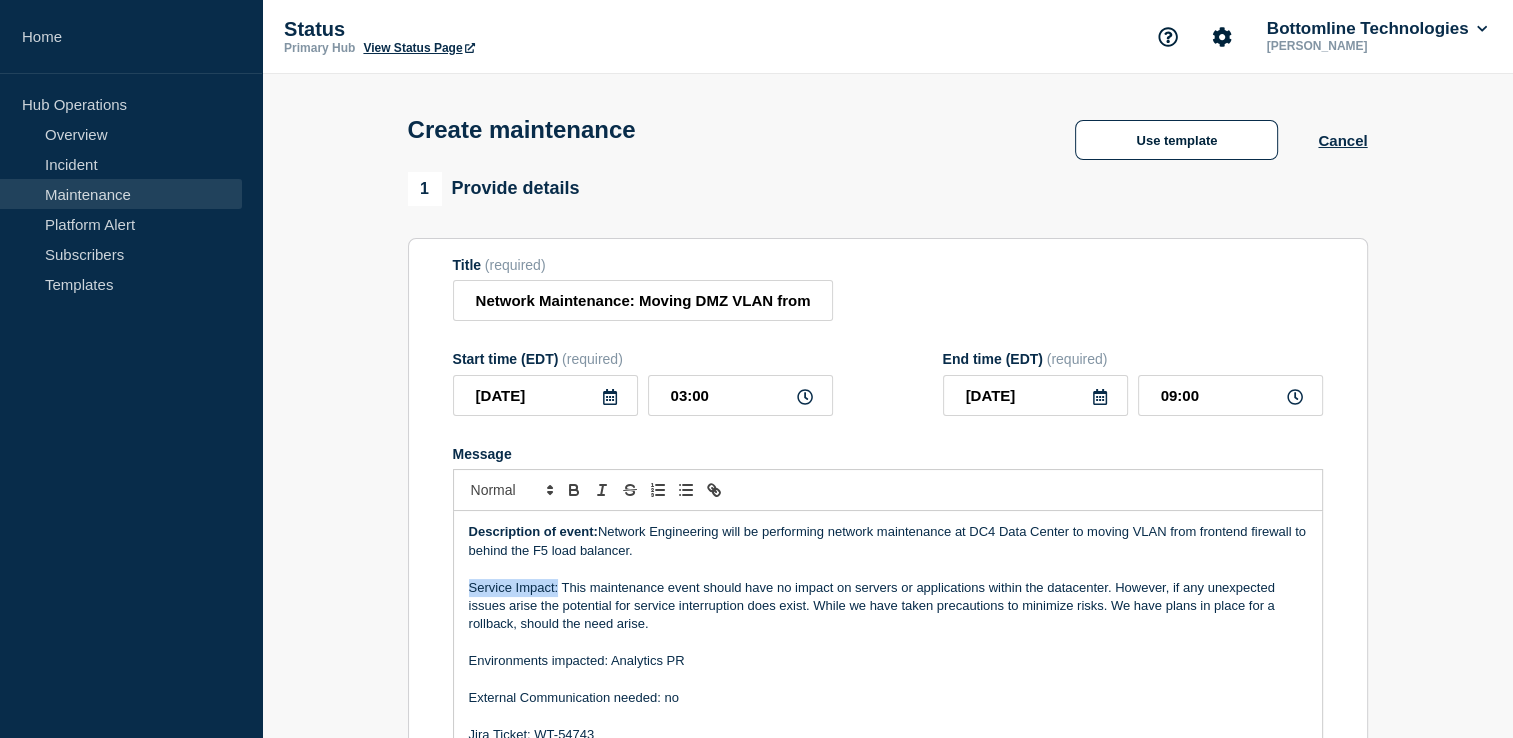 click on "Description of event:  Network Engineering will be performing network maintenance at DC4 Data Center to moving VLAN from frontend firewall to behind the F5 load balancer. Service Impact: This maintenance event should have no impact on servers or applications within the datacenter. However, if any unexpected issues arise the potential for service interruption does exist. While we have taken precautions to minimize risks. We have plans in place for a rollback, should the need arise. Environments impacted: Analytics PR External Communication needed: no Jira Ticket: WT-54743 Maintenance Communication Plan: Network Engineering will provide additional communications if any issues arise as a result of this maintenance. For additional questions or concerns, please email the Network Engineering team Thank you,  Network Engineering Team" at bounding box center [888, 631] 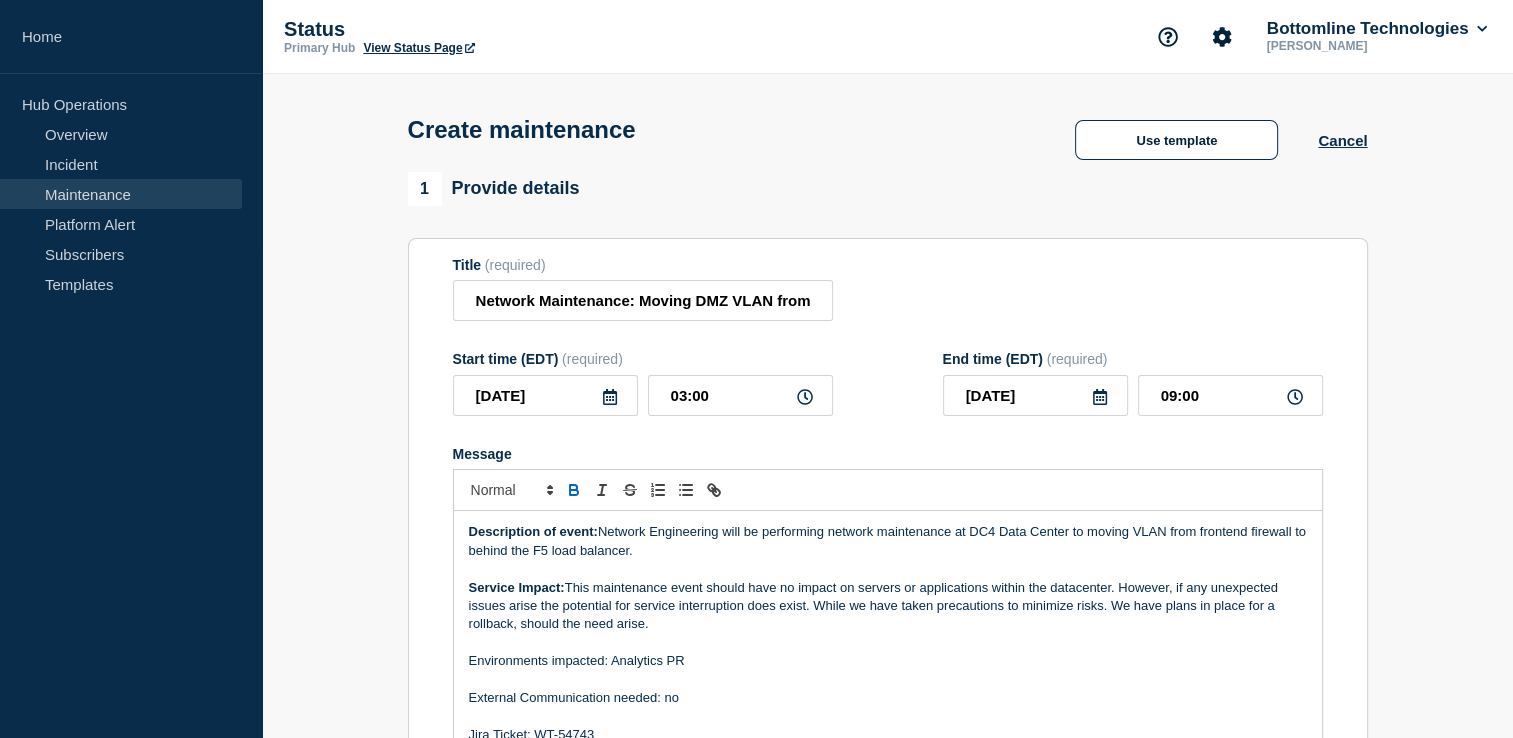 click on "Service Impact:  This maintenance event should have no impact on servers or applications within the datacenter. However, if any unexpected issues arise the potential for service interruption does exist. While we have taken precautions to minimize risks. We have plans in place for a rollback, should the need arise." at bounding box center (888, 606) 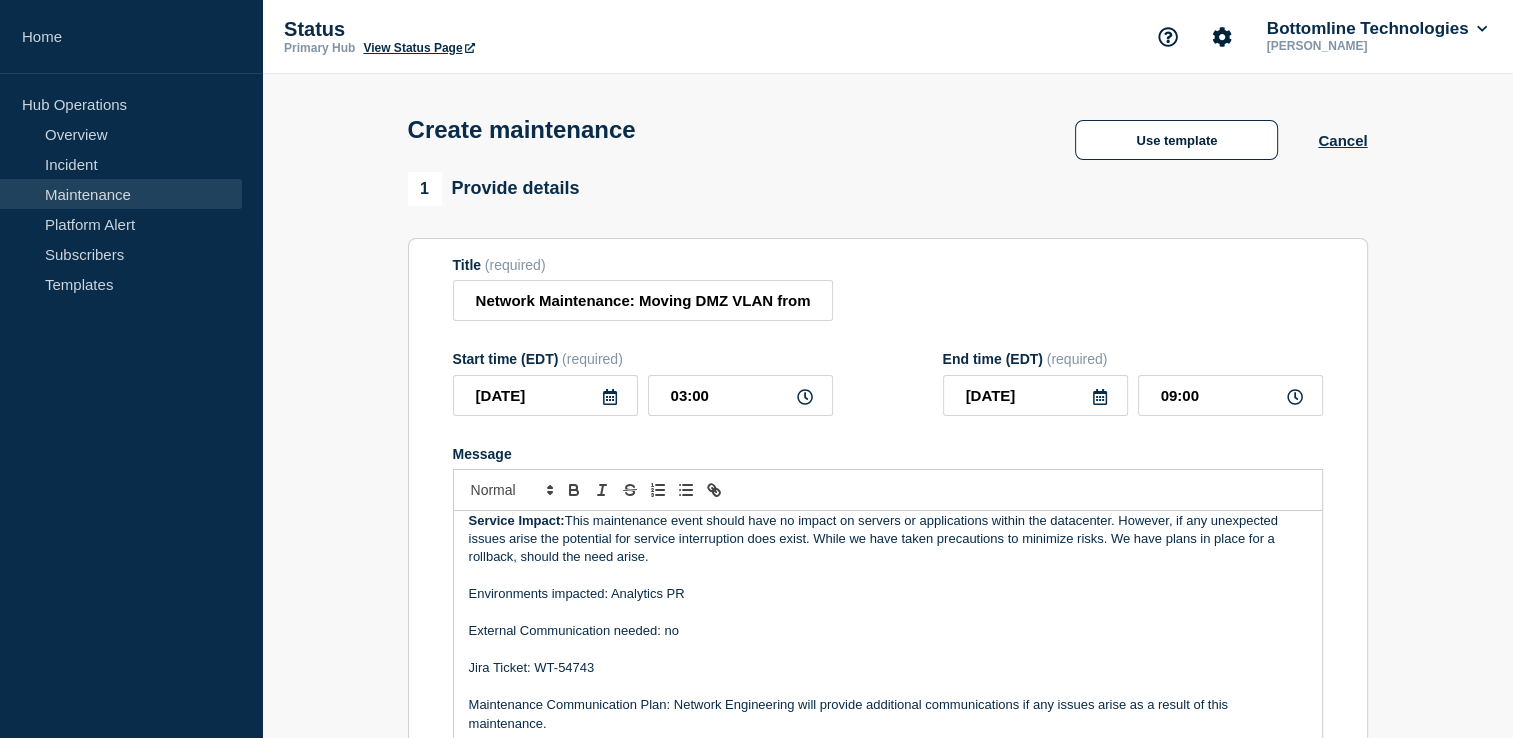scroll, scrollTop: 68, scrollLeft: 0, axis: vertical 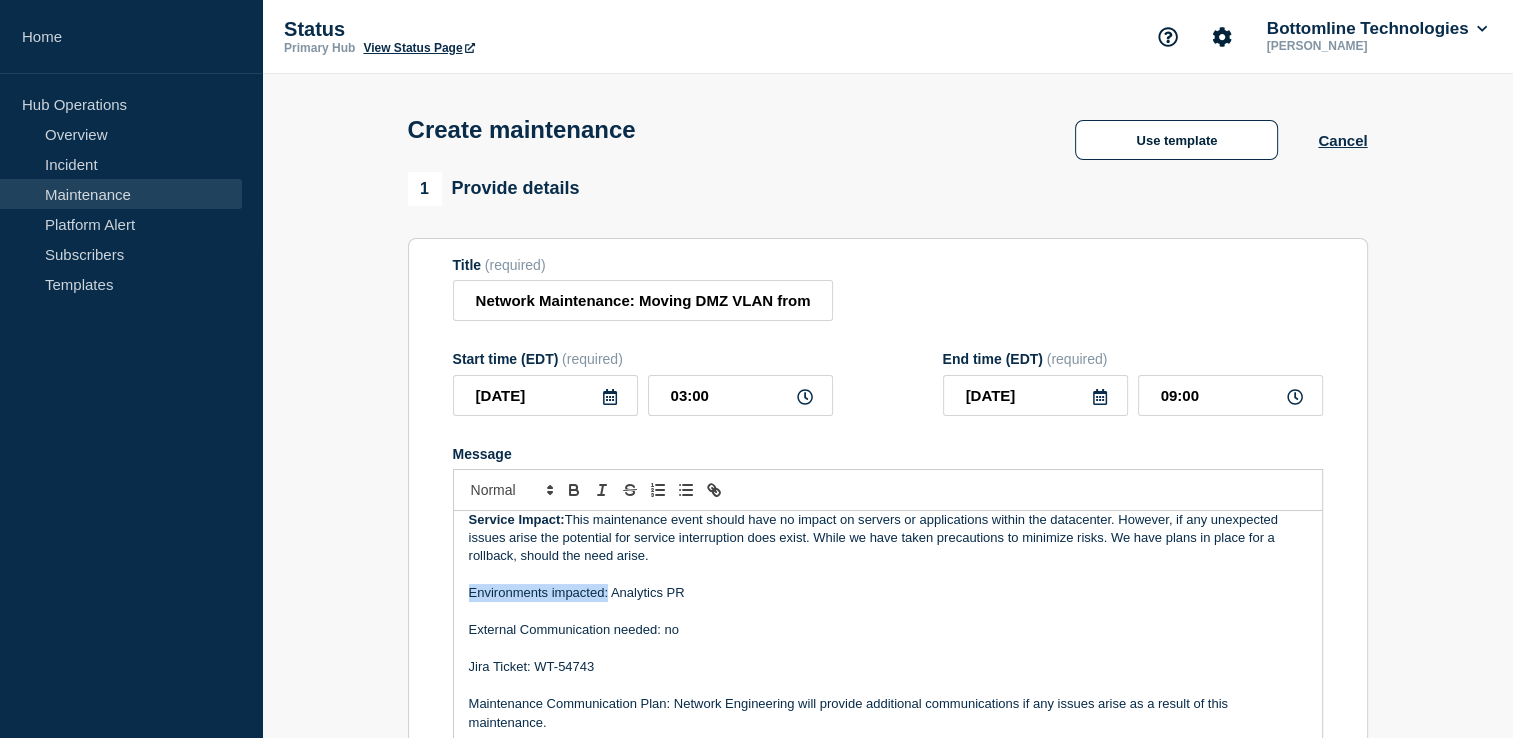 drag, startPoint x: 607, startPoint y: 601, endPoint x: 467, endPoint y: 607, distance: 140.12851 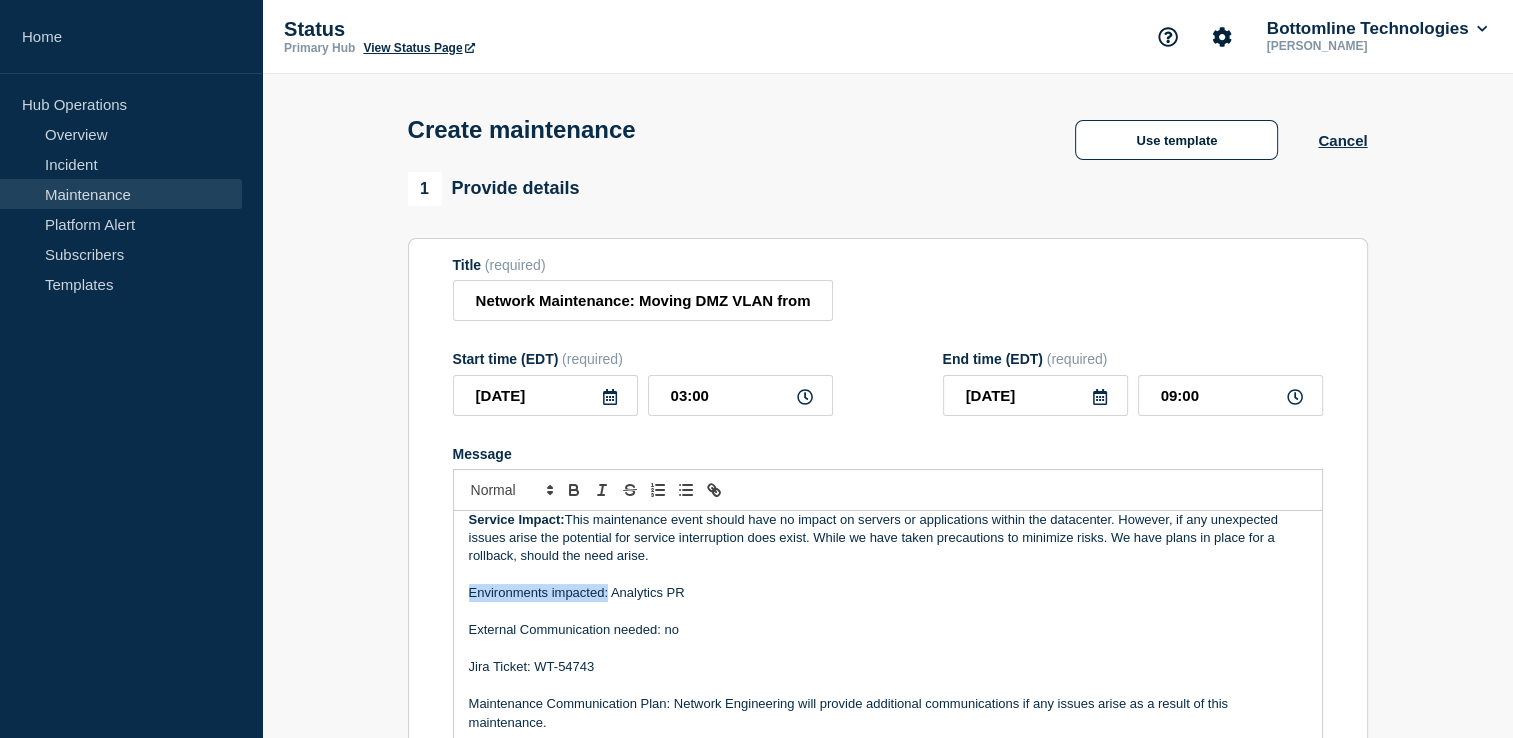 click on "Description of event:  Network Engineering will be performing network maintenance at DC4 Data Center to moving VLAN from frontend firewall to behind the F5 load balancer. Service Impact:  This maintenance event should have no impact on servers or applications within the datacenter. However, if any unexpected issues arise the potential for service interruption does exist. While we have taken precautions to minimize risks. We have plans in place for a rollback, should the need arise. Environments impacted: Analytics PR External Communication needed: no Jira Ticket: WT-54743 Maintenance Communication Plan: Network Engineering will provide additional communications if any issues arise as a result of this maintenance. For additional questions or concerns, please email the Network Engineering team Thank you,  Network Engineering Team" at bounding box center (888, 631) 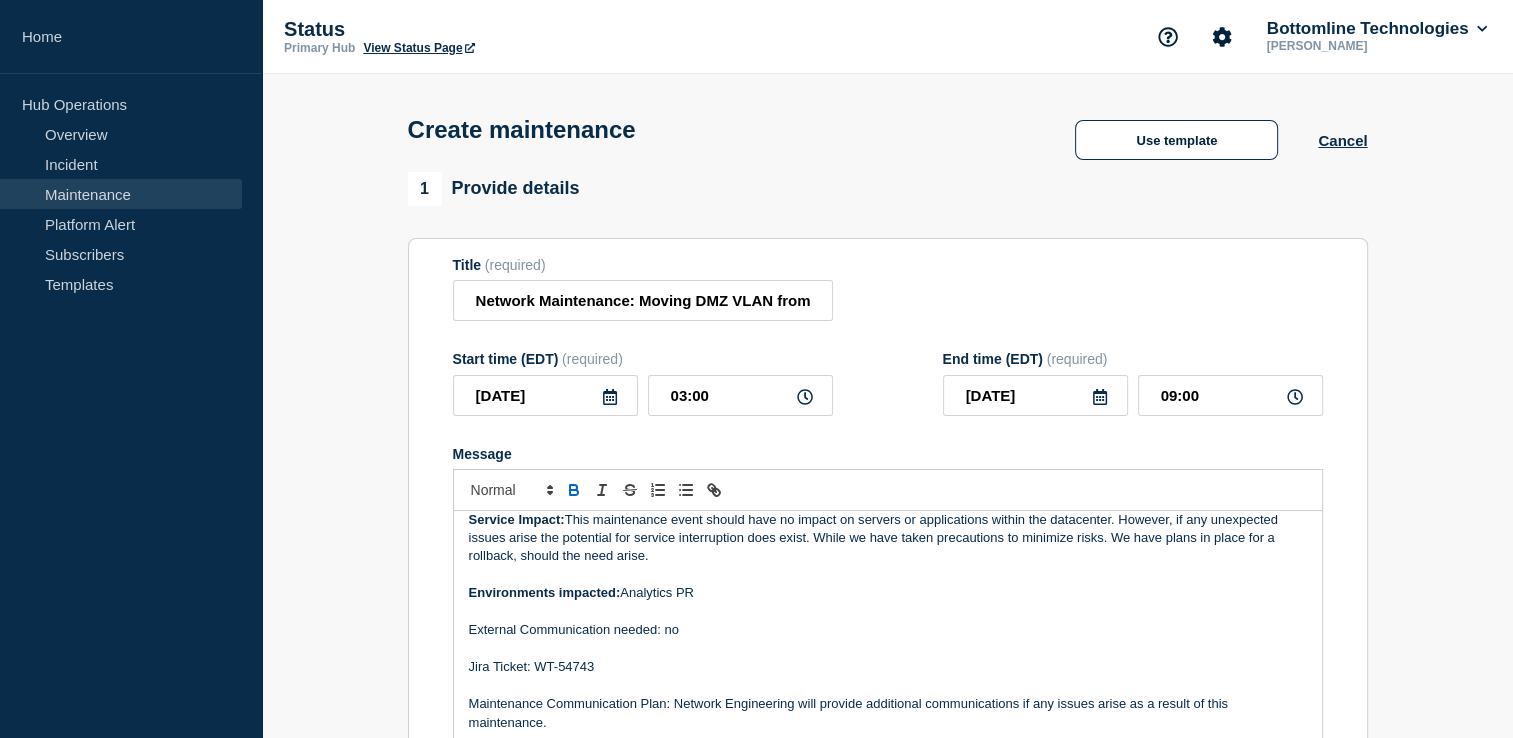 scroll, scrollTop: 108, scrollLeft: 0, axis: vertical 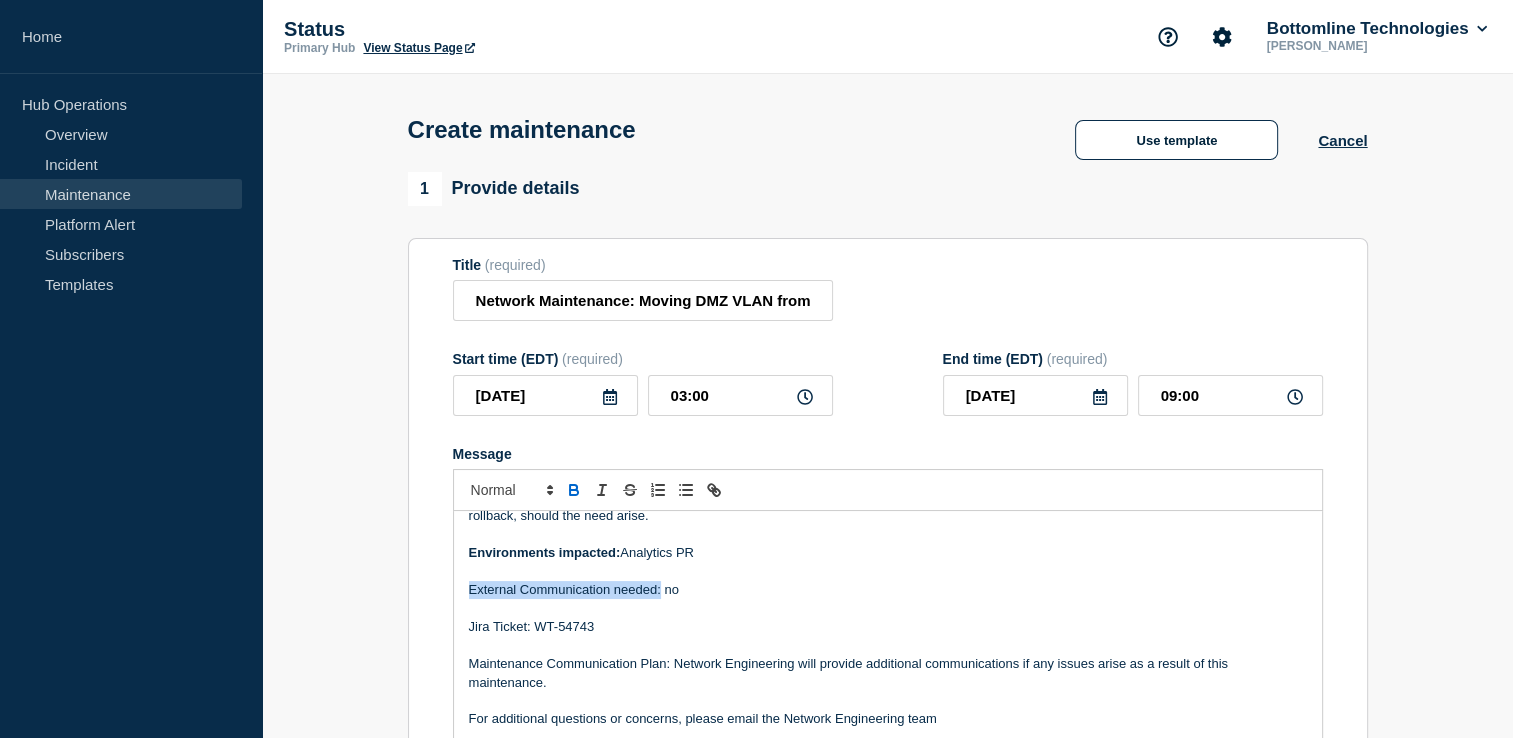 drag, startPoint x: 660, startPoint y: 599, endPoint x: 445, endPoint y: 600, distance: 215.00232 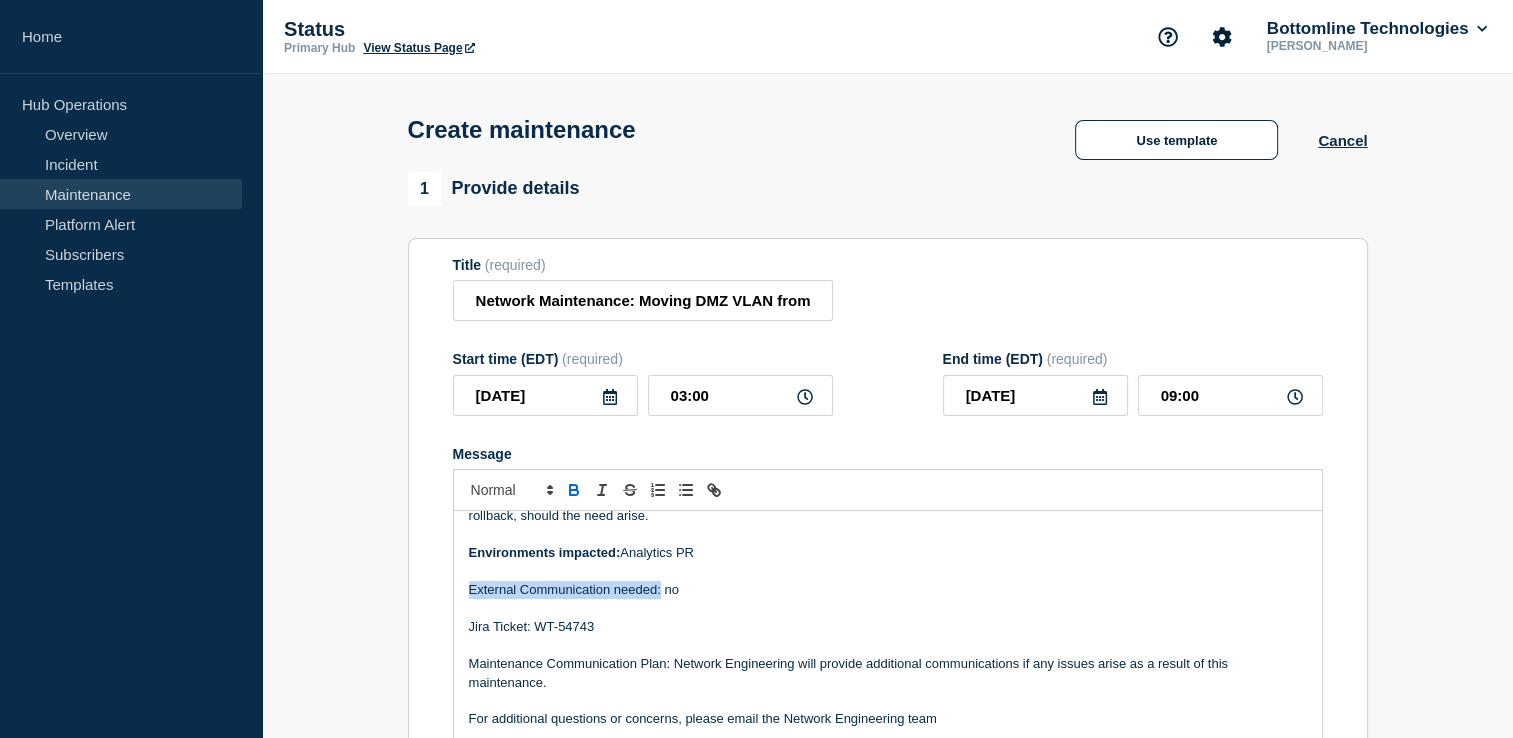click on "Title  (required) Network Maintenance: Moving DMZ VLAN from frontend firewall to behind the F5 load balancer at DC4. Start time (EDT)  (required) [DATE] 03:00 End time (EDT)  (required) [DATE] 09:00 Message  Description of event:  Network Engineering will be performing network maintenance at DC4 Data Center to moving VLAN from frontend firewall to behind the F5 load balancer. Service Impact:  This maintenance event should have no impact on servers or applications within the datacenter. However, if any unexpected issues arise the potential for service interruption does exist. While we have taken precautions to minimize risks. We have plans in place for a rollback, should the need arise. Environments impacted:  Analytics PR External Communication needed: no Jira Ticket: WT-54743 Maintenance Communication Plan: Network Engineering will provide additional communications if any issues arise as a result of this maintenance. For additional questions or concerns, please email the Network Engineering team" at bounding box center [888, 524] 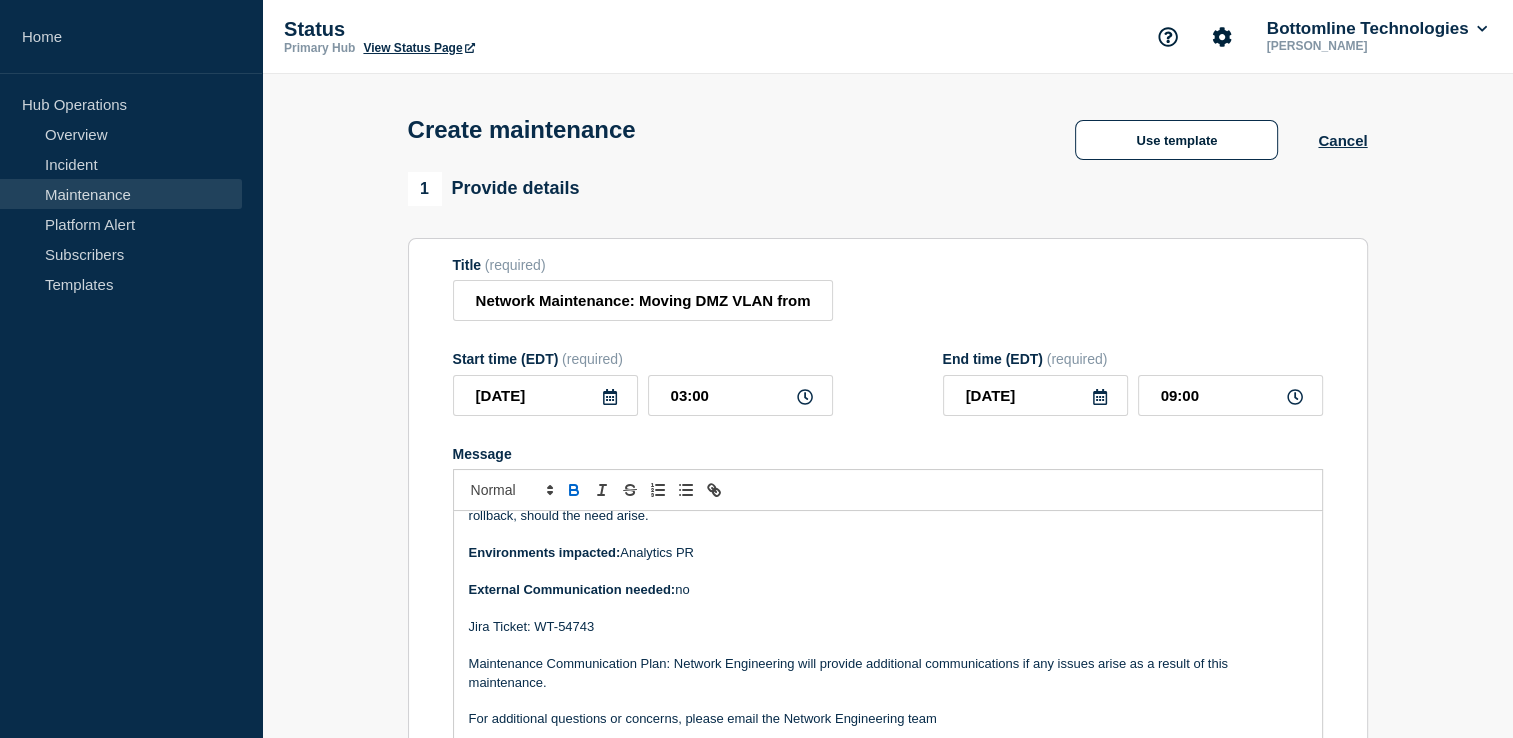 click on "Jira Ticket: WT-54743" at bounding box center (888, 627) 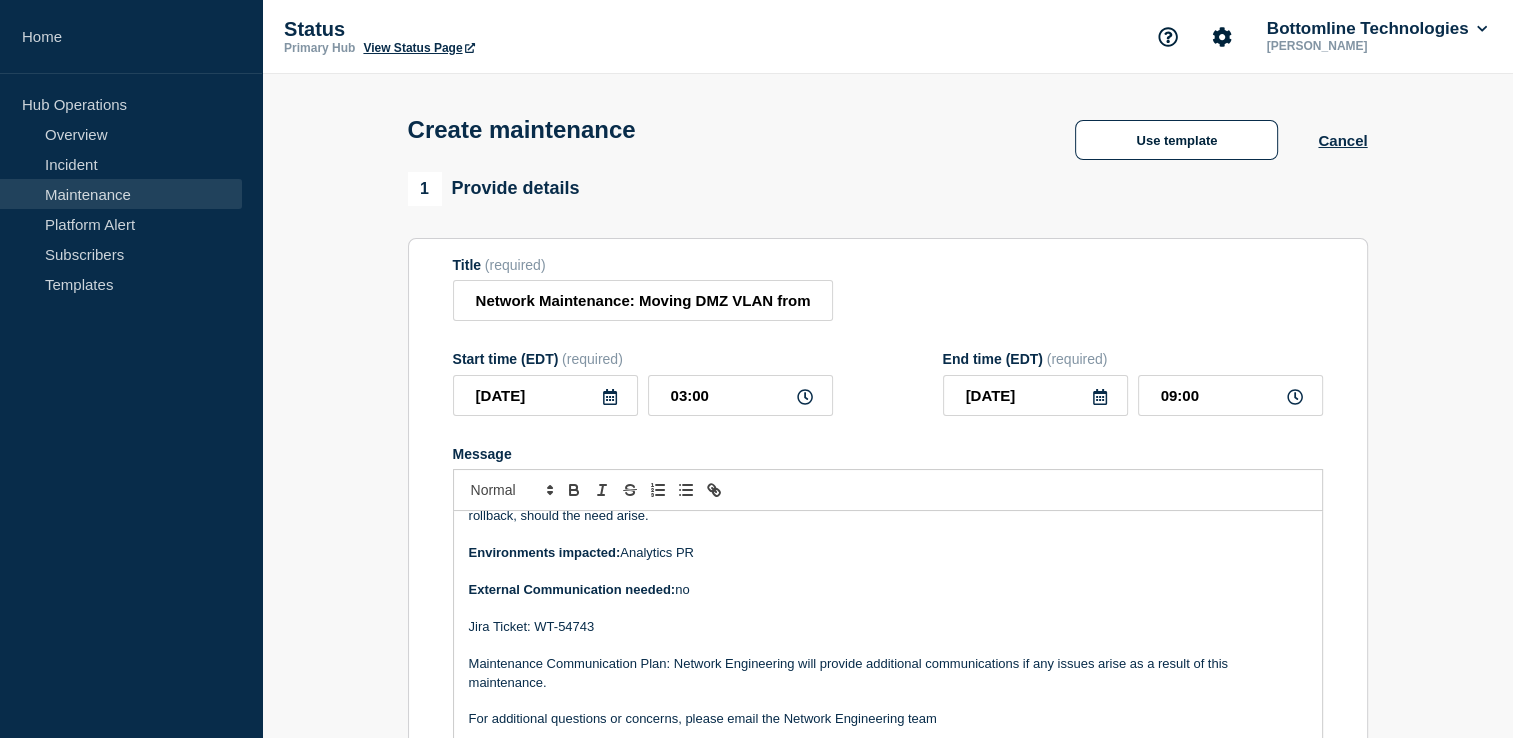 scroll, scrollTop: 152, scrollLeft: 0, axis: vertical 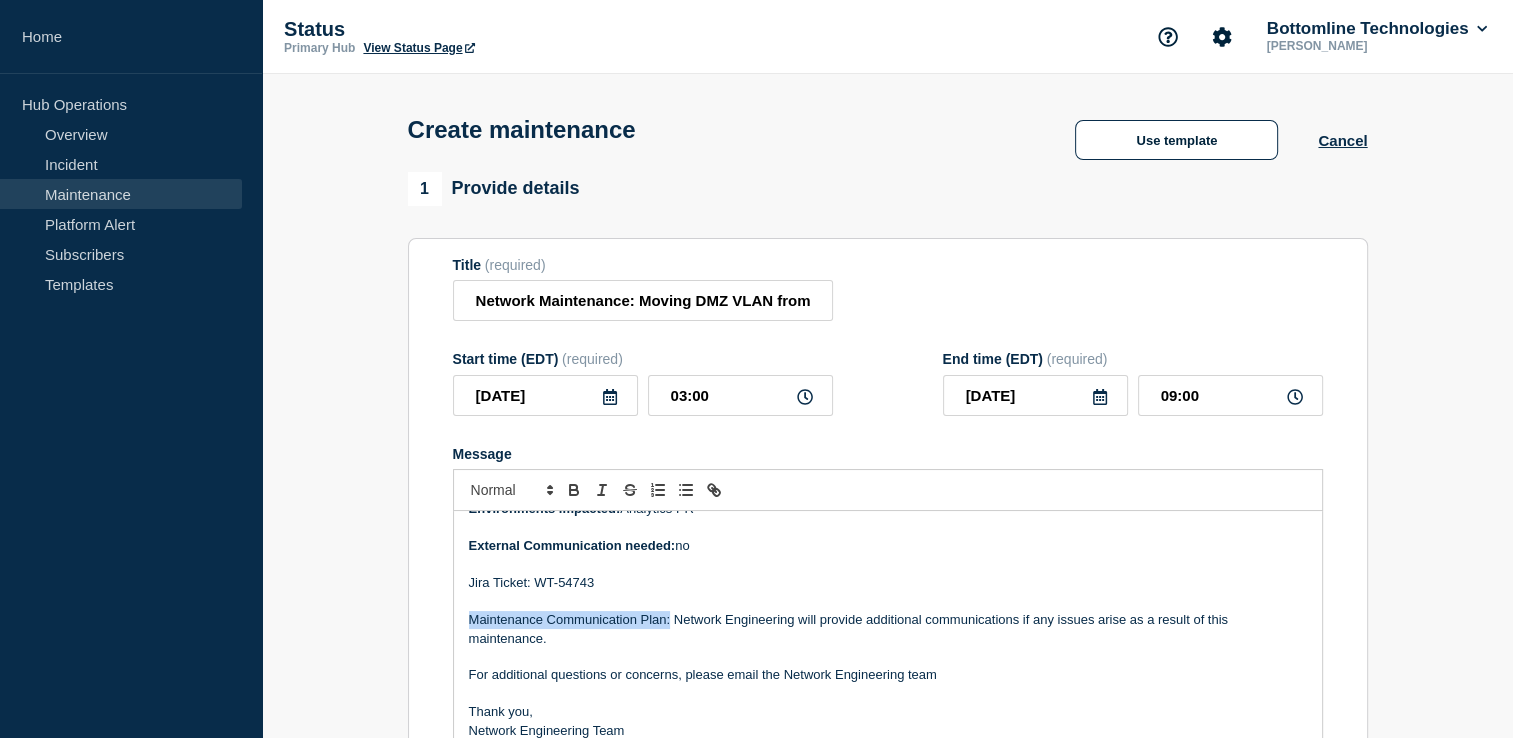 drag, startPoint x: 668, startPoint y: 622, endPoint x: 468, endPoint y: 635, distance: 200.42206 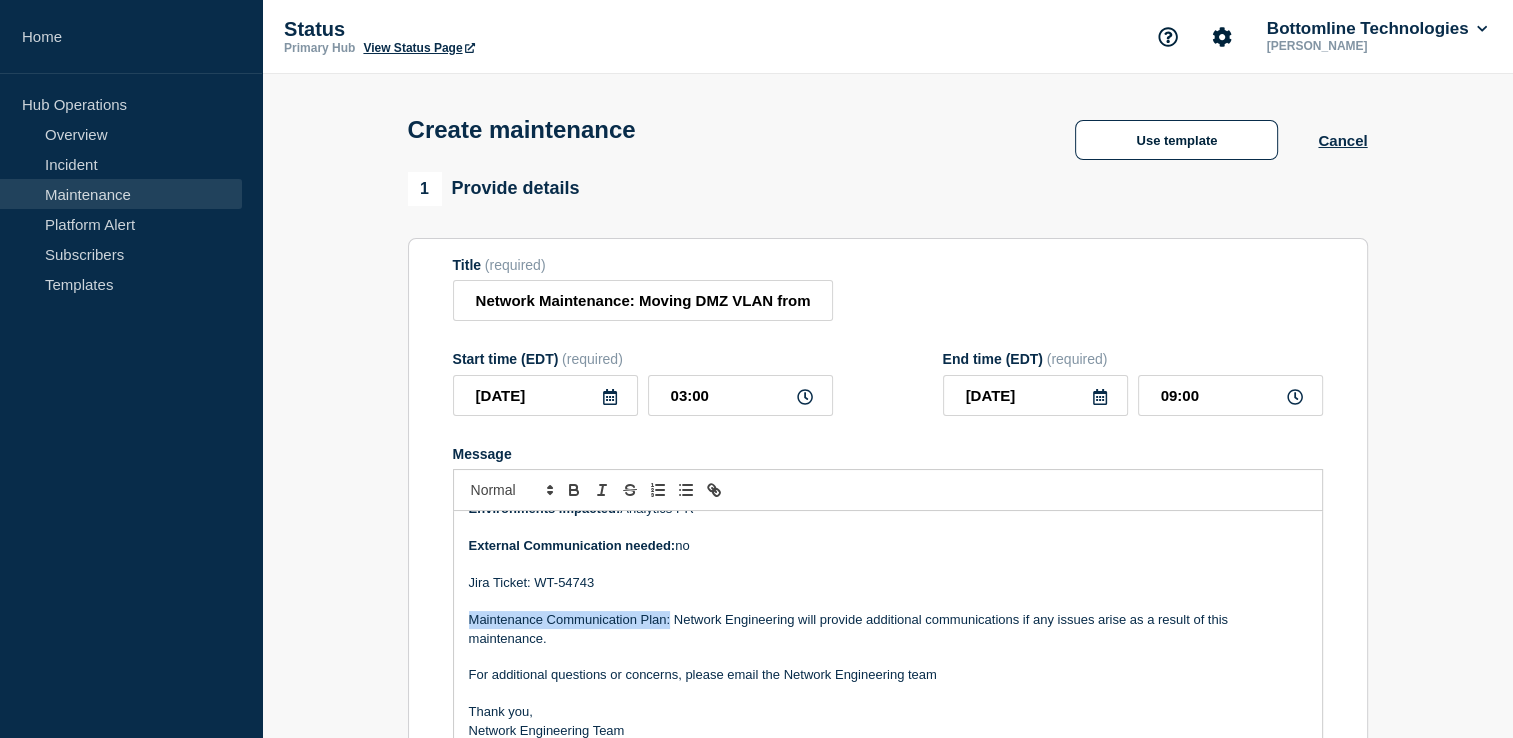 click on "Maintenance Communication Plan: Network Engineering will provide additional communications if any issues arise as a result of this maintenance." at bounding box center [888, 629] 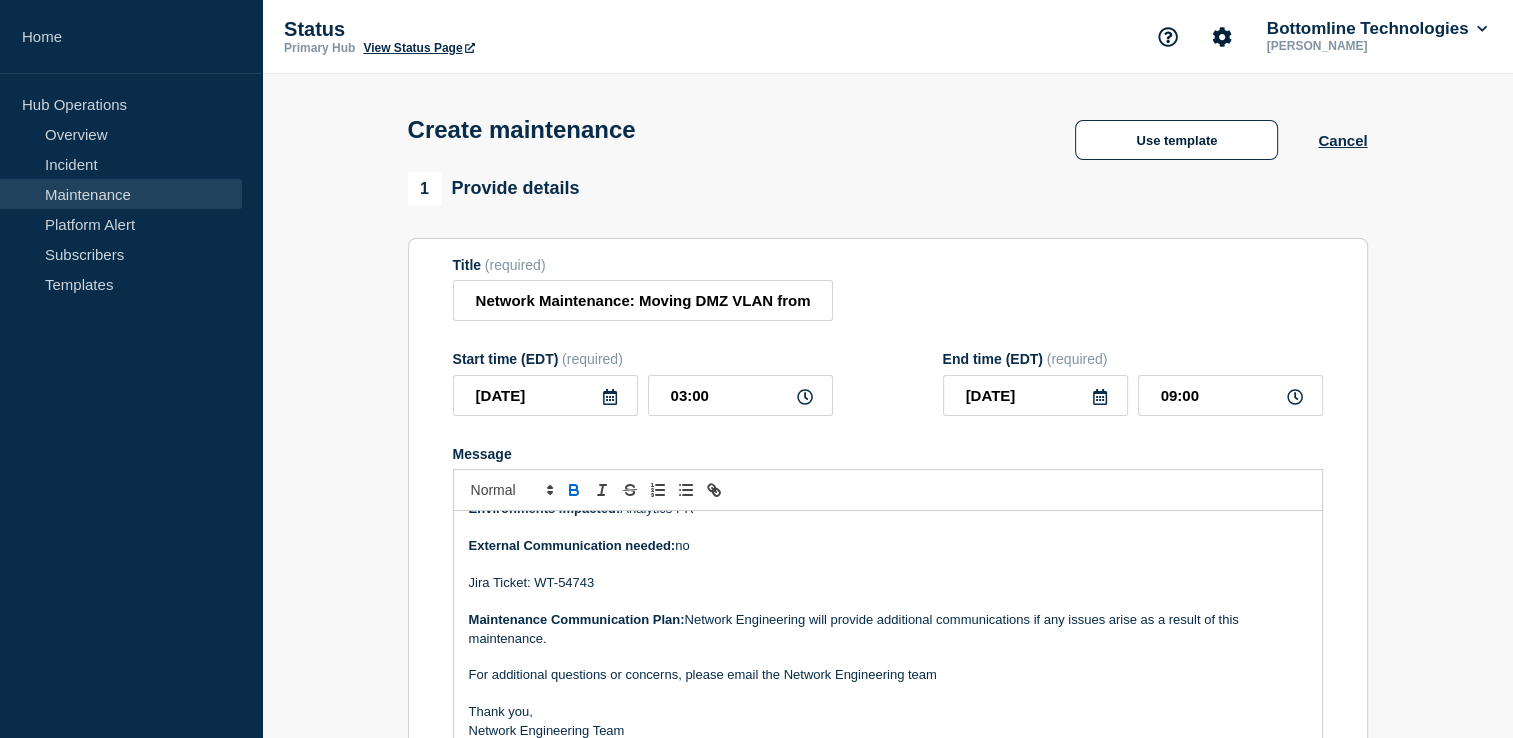 click at bounding box center (888, 657) 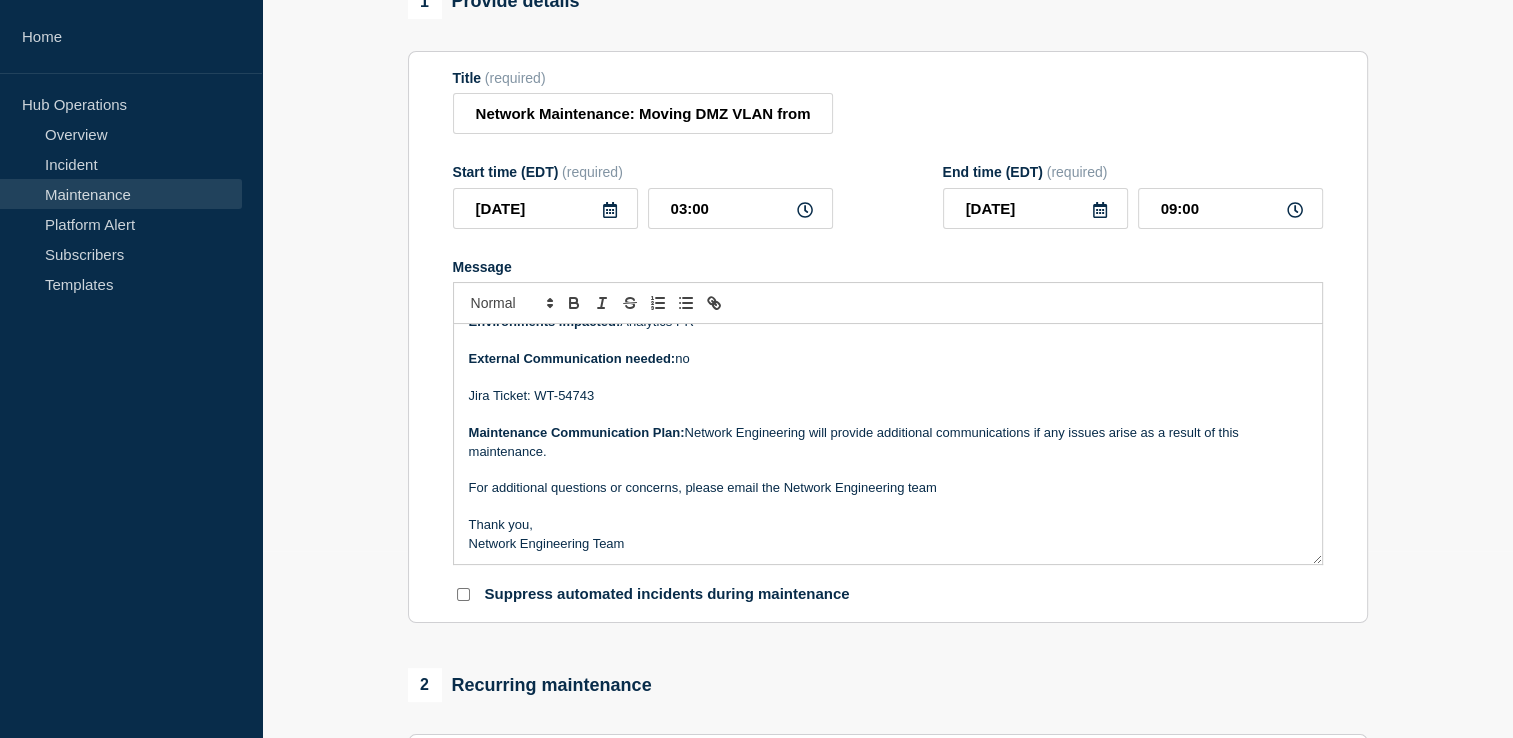 scroll, scrollTop: 190, scrollLeft: 0, axis: vertical 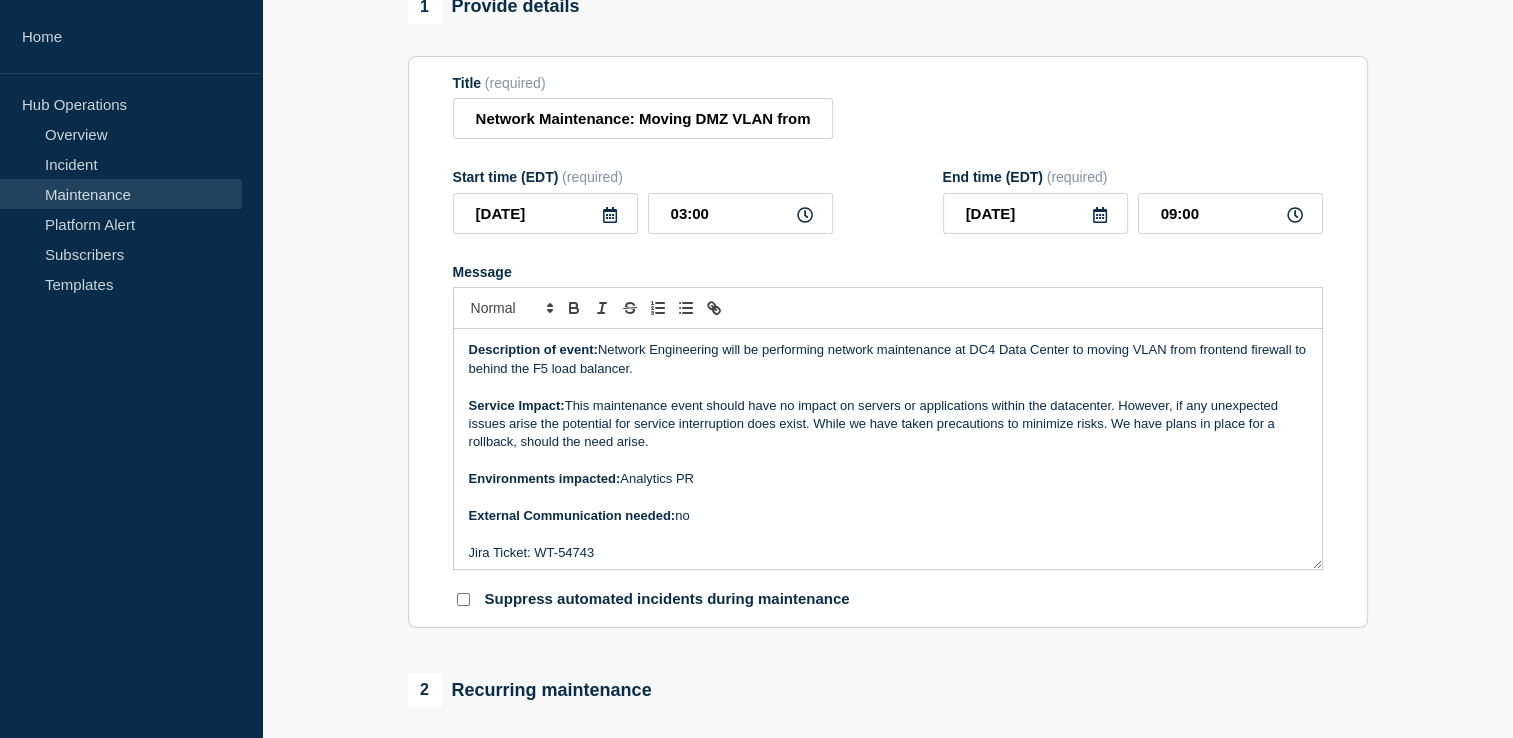 click on "Environments impacted:  Analytics PR" at bounding box center (888, 479) 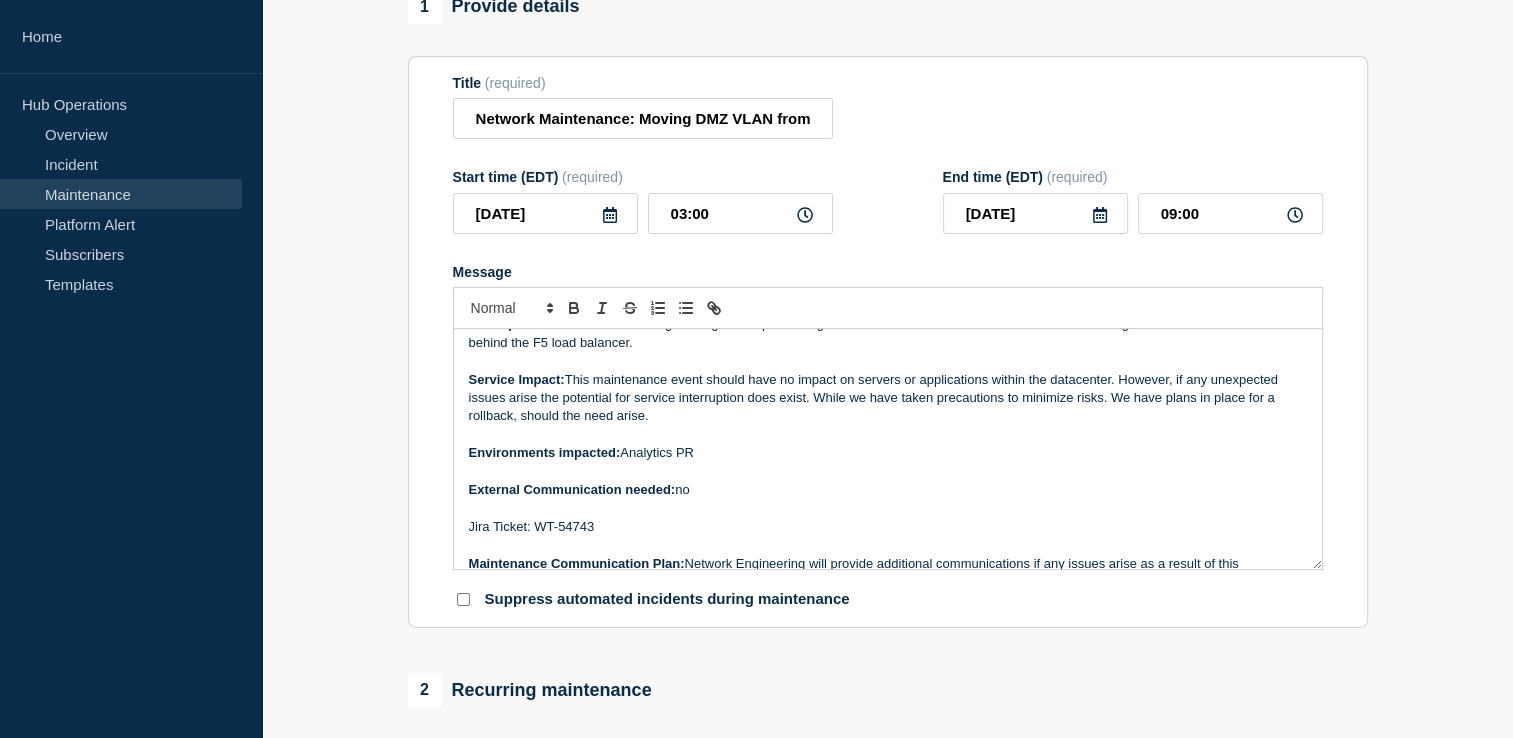 scroll, scrollTop: 0, scrollLeft: 0, axis: both 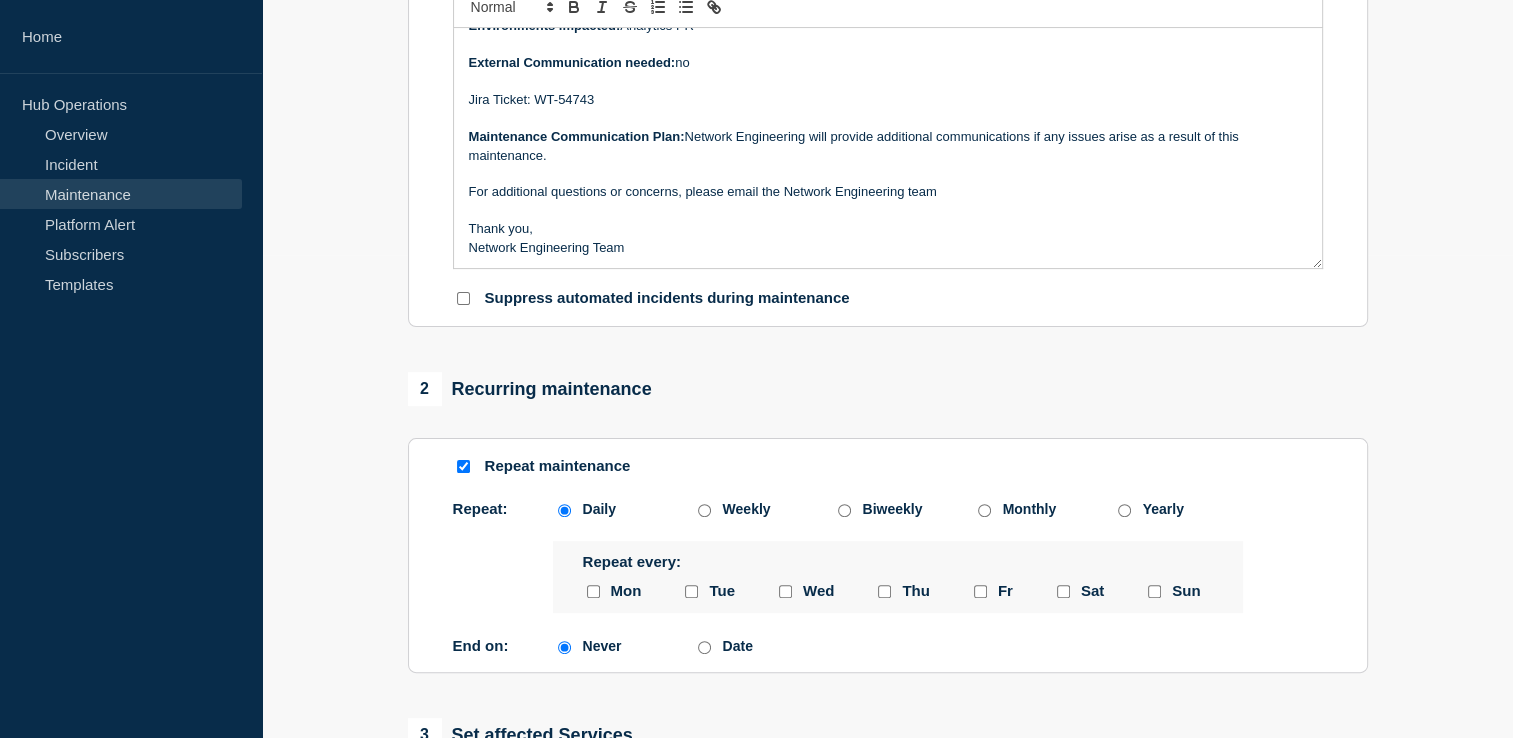 click at bounding box center [463, 466] 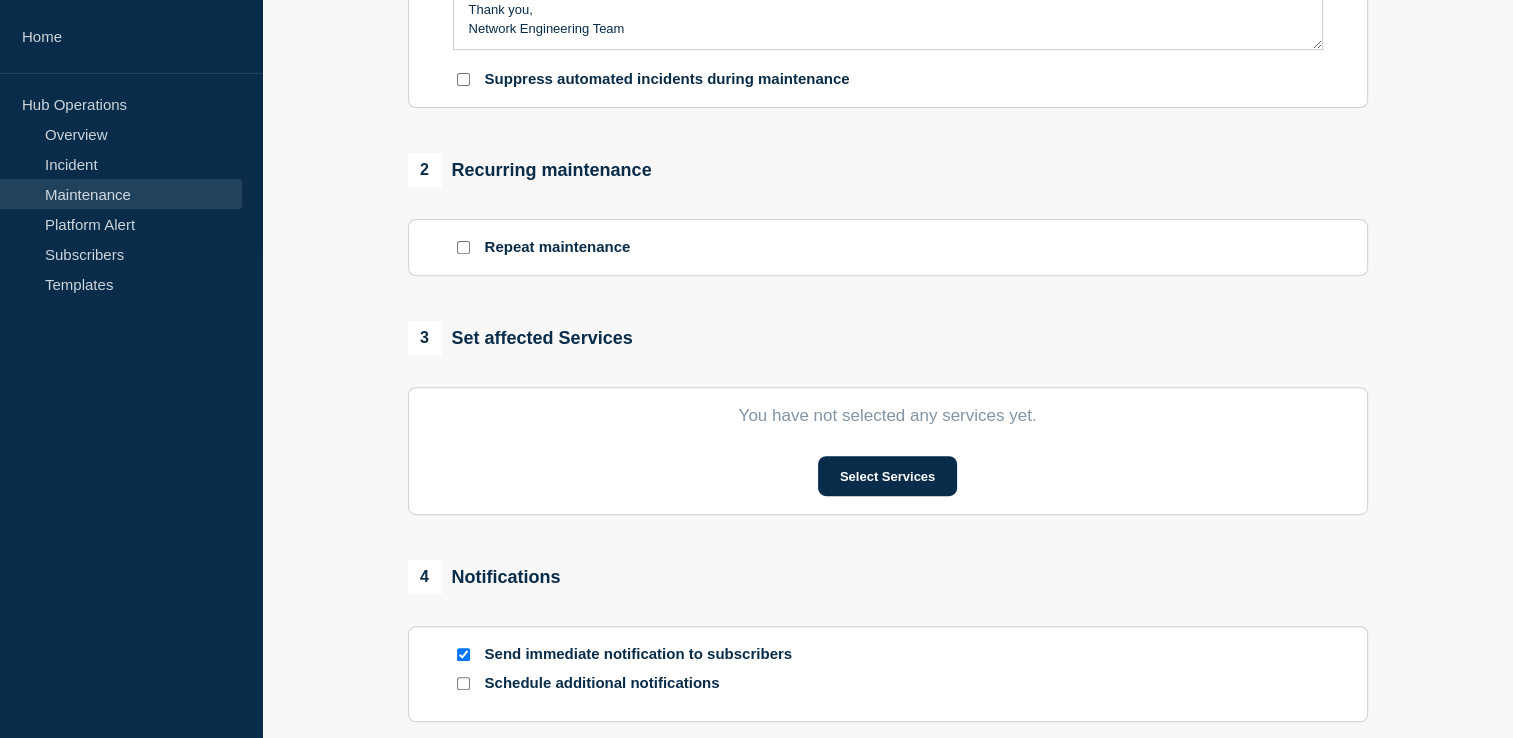 scroll, scrollTop: 703, scrollLeft: 0, axis: vertical 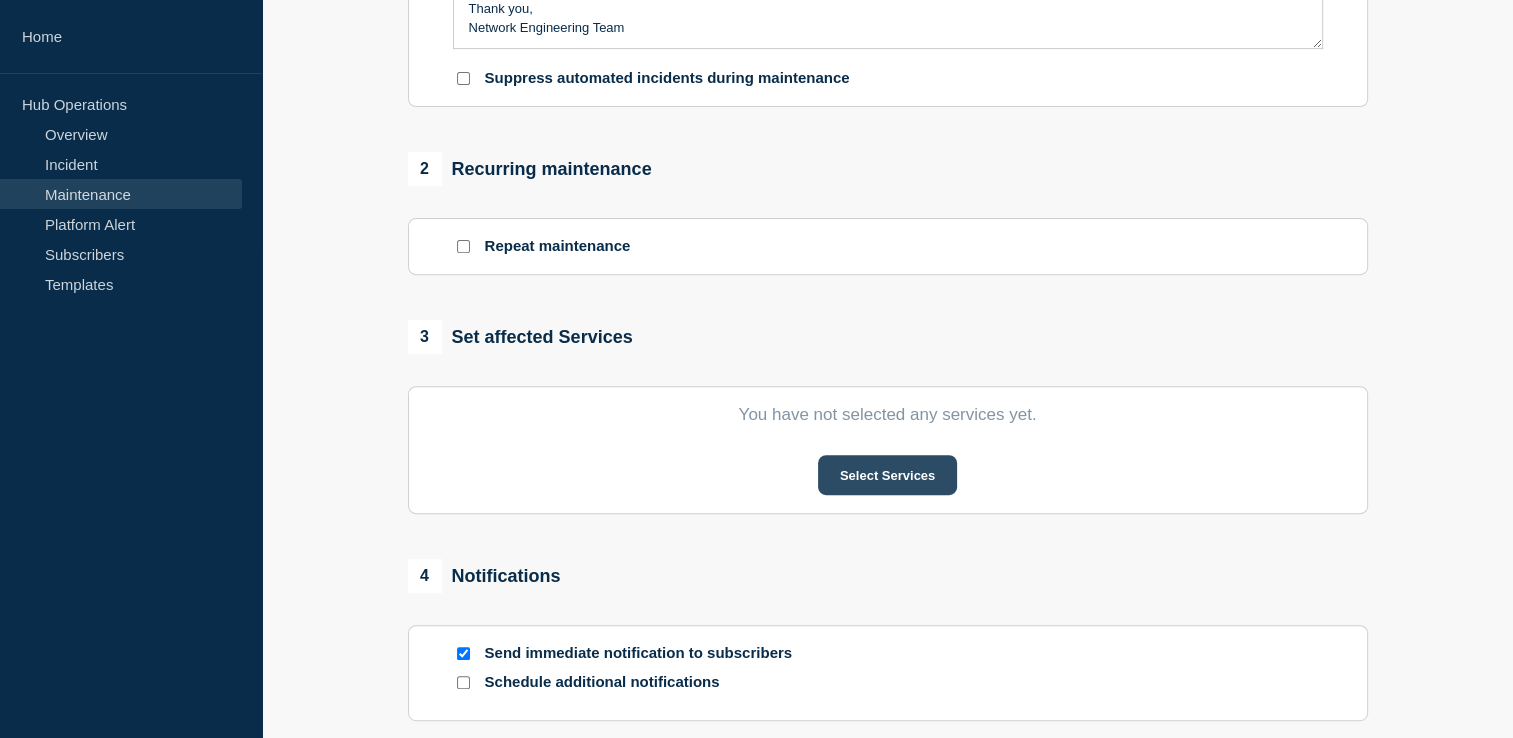 click on "Select Services" at bounding box center [887, 475] 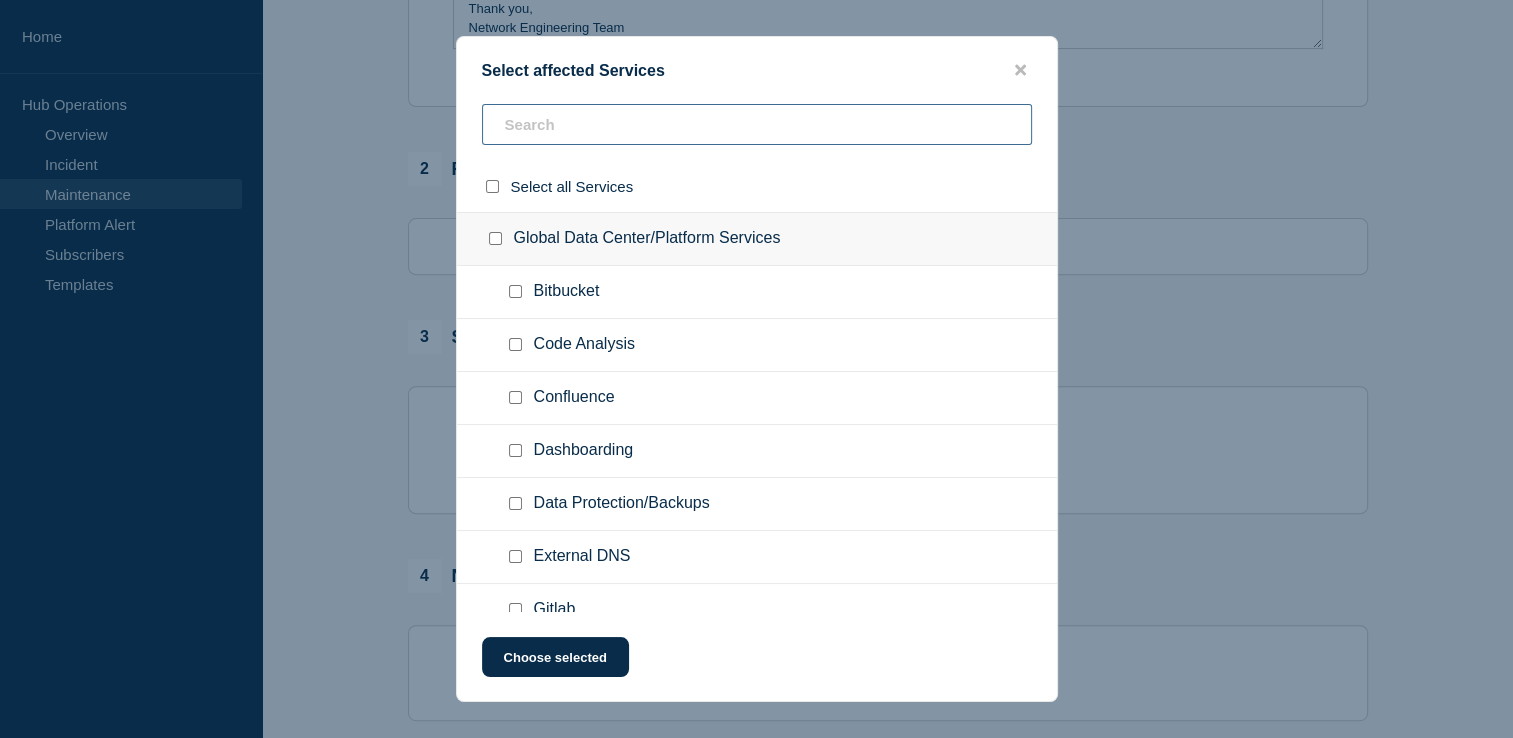 click at bounding box center [757, 124] 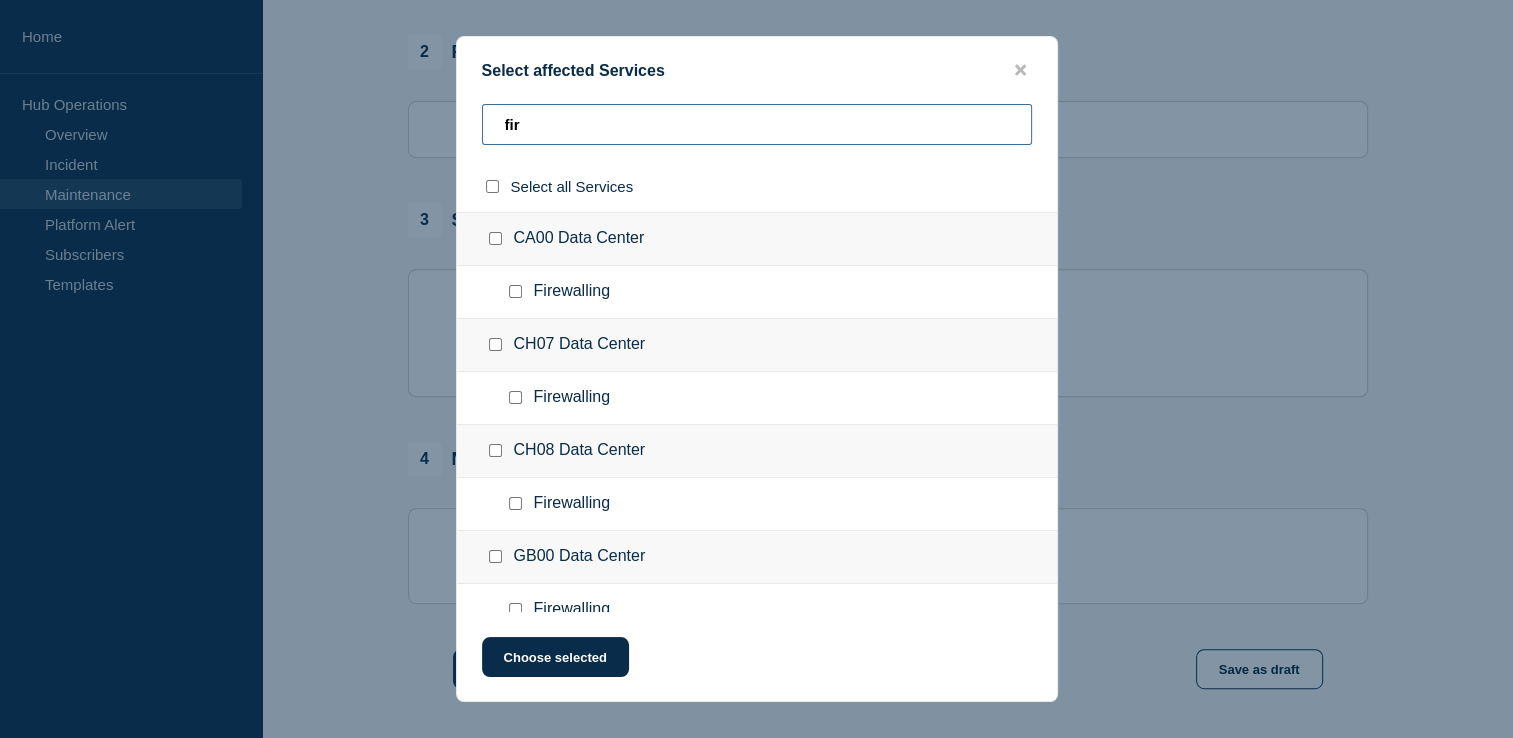 scroll, scrollTop: 822, scrollLeft: 0, axis: vertical 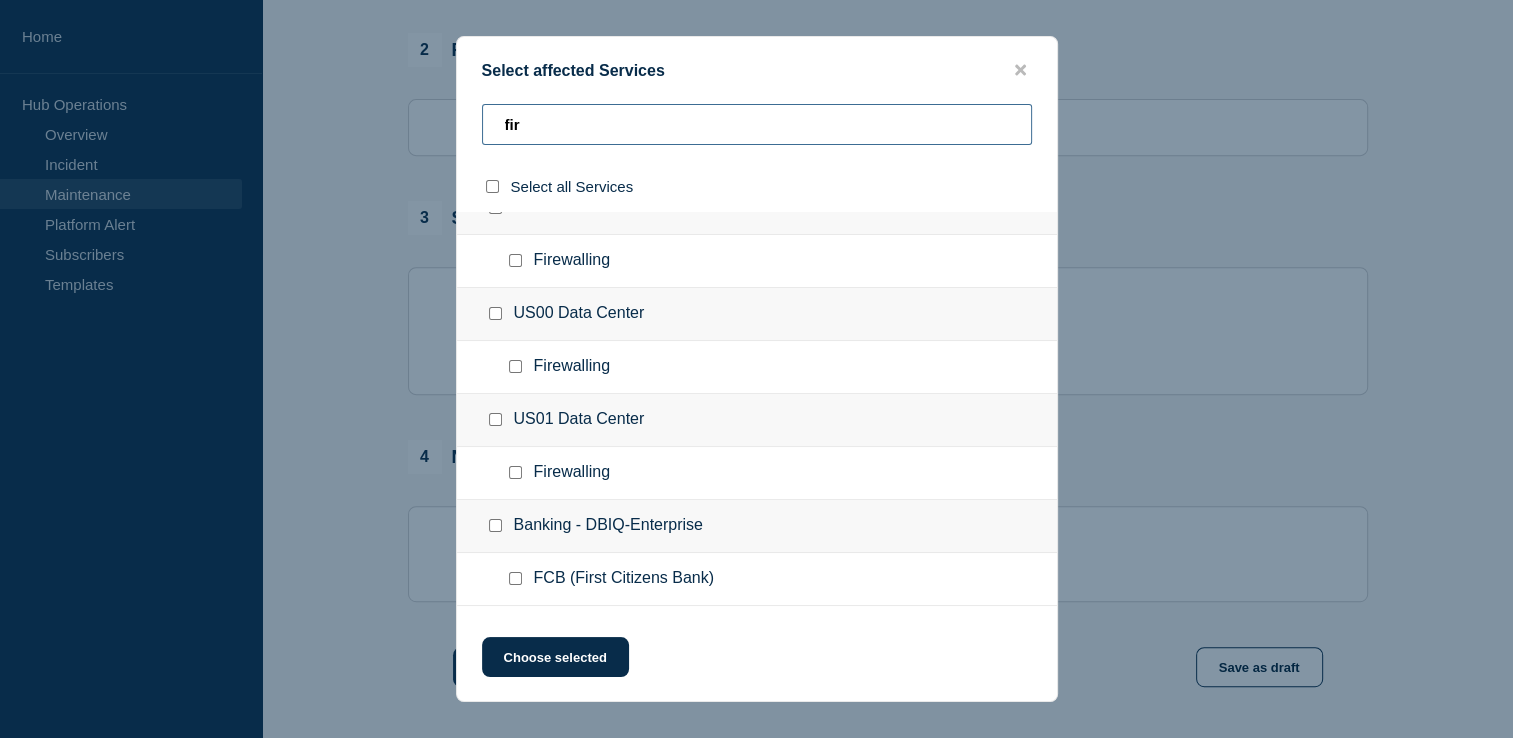 type on "fir" 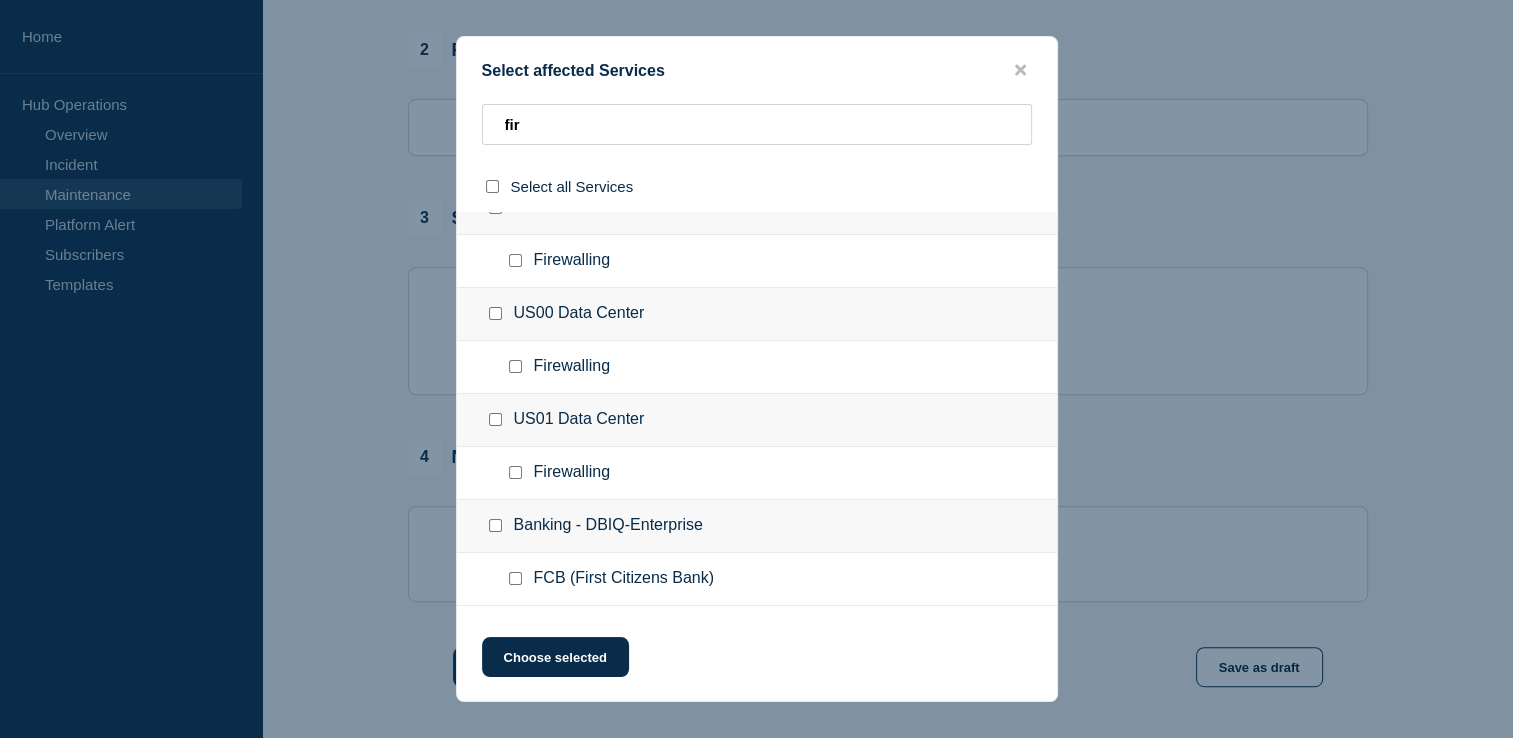 click at bounding box center (515, 366) 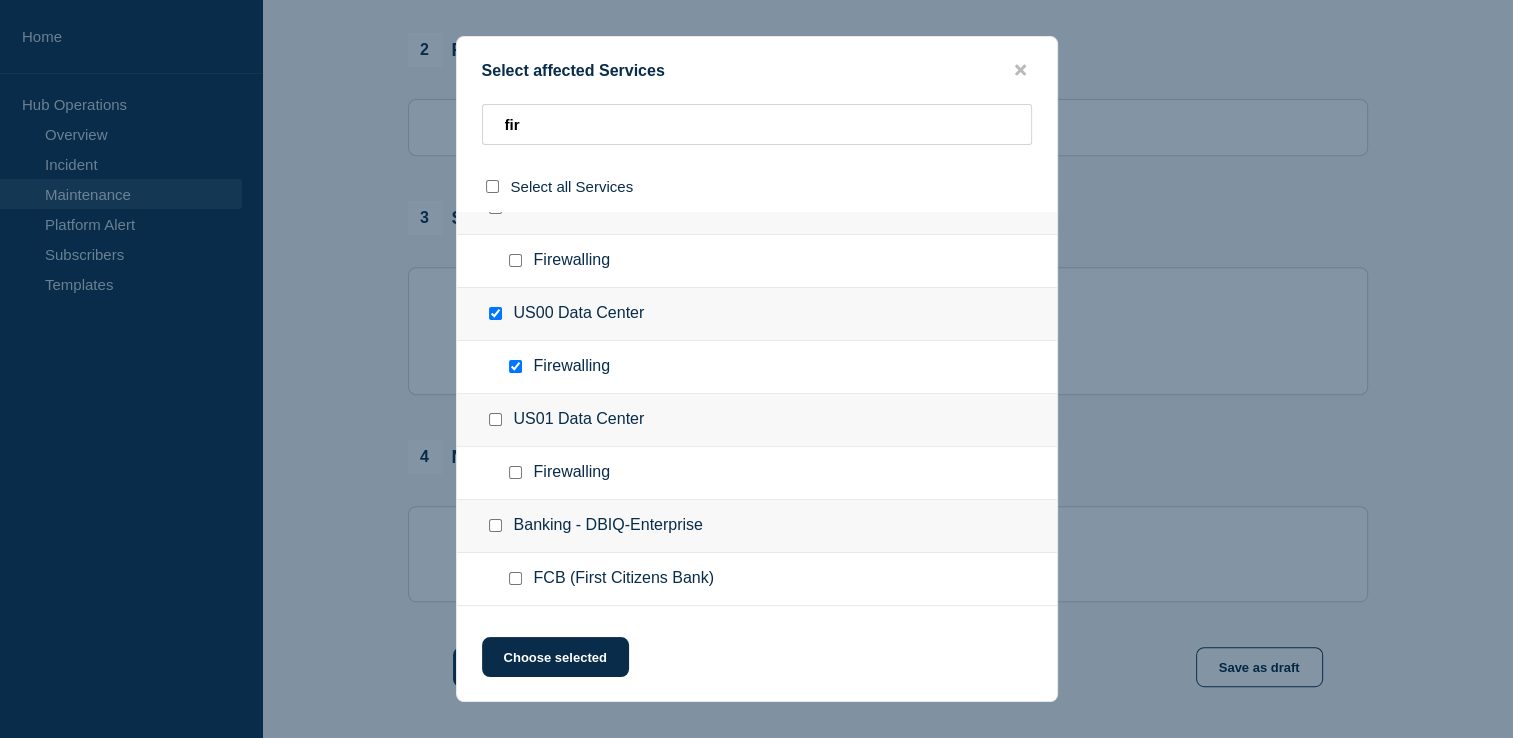 checkbox on "true" 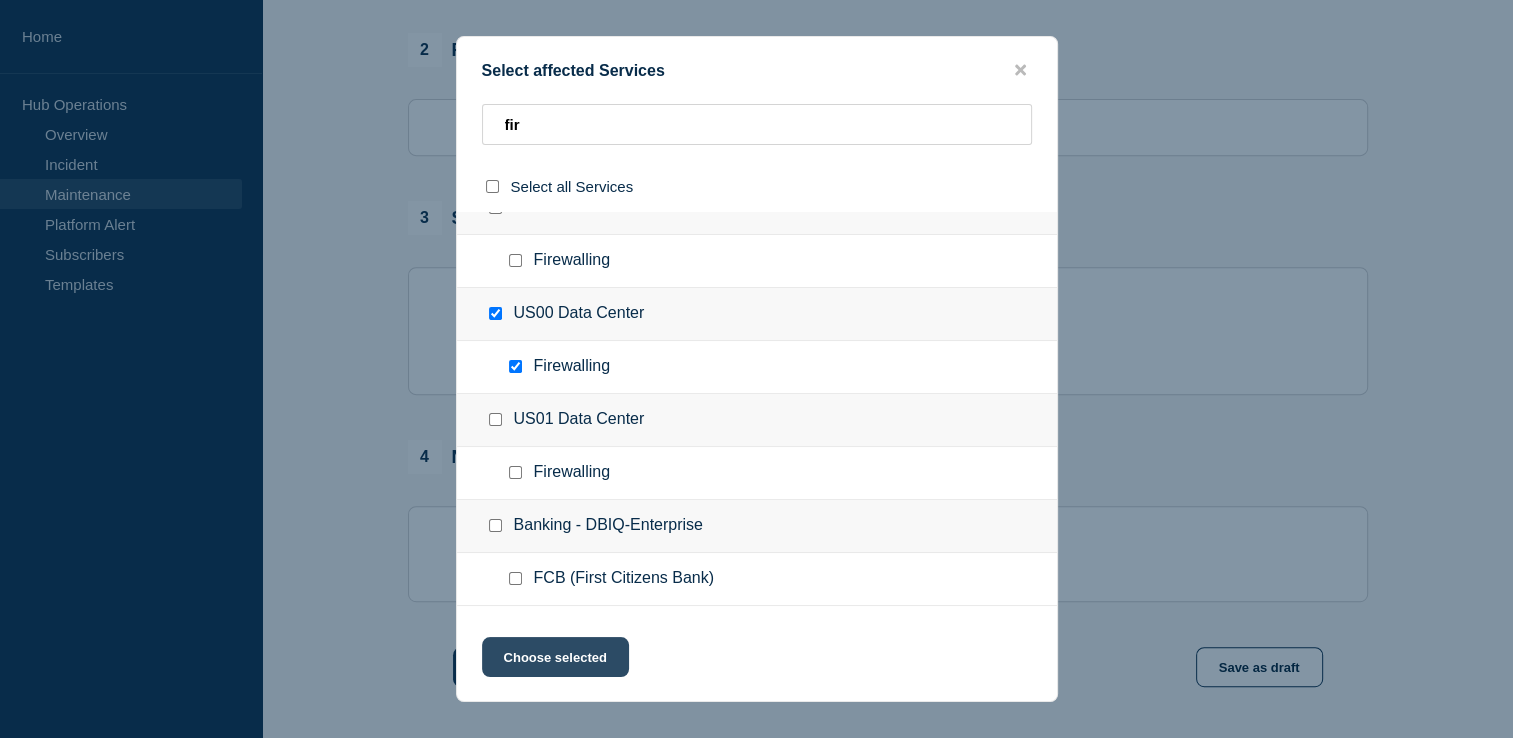click on "Choose selected" 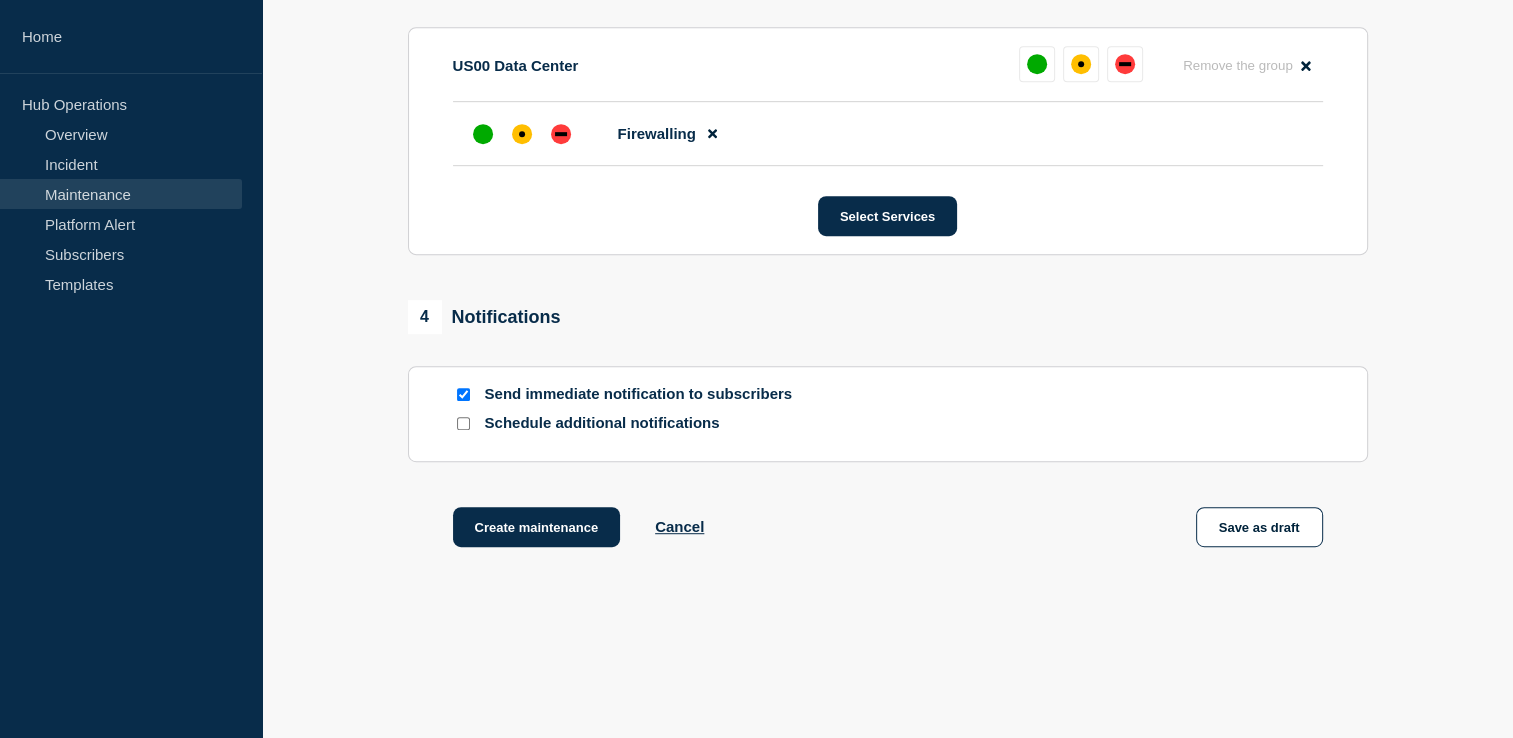 scroll, scrollTop: 1071, scrollLeft: 0, axis: vertical 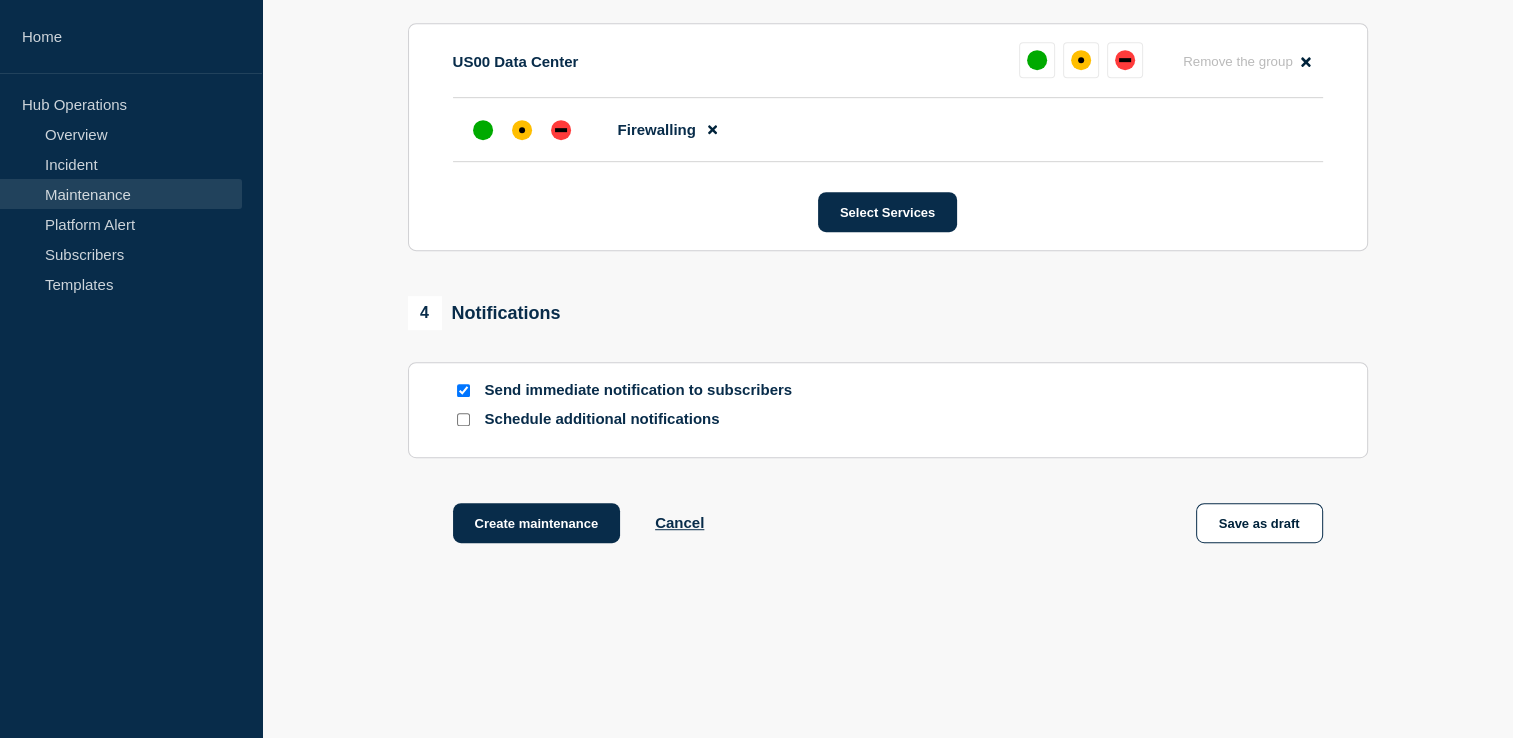 click at bounding box center (463, 419) 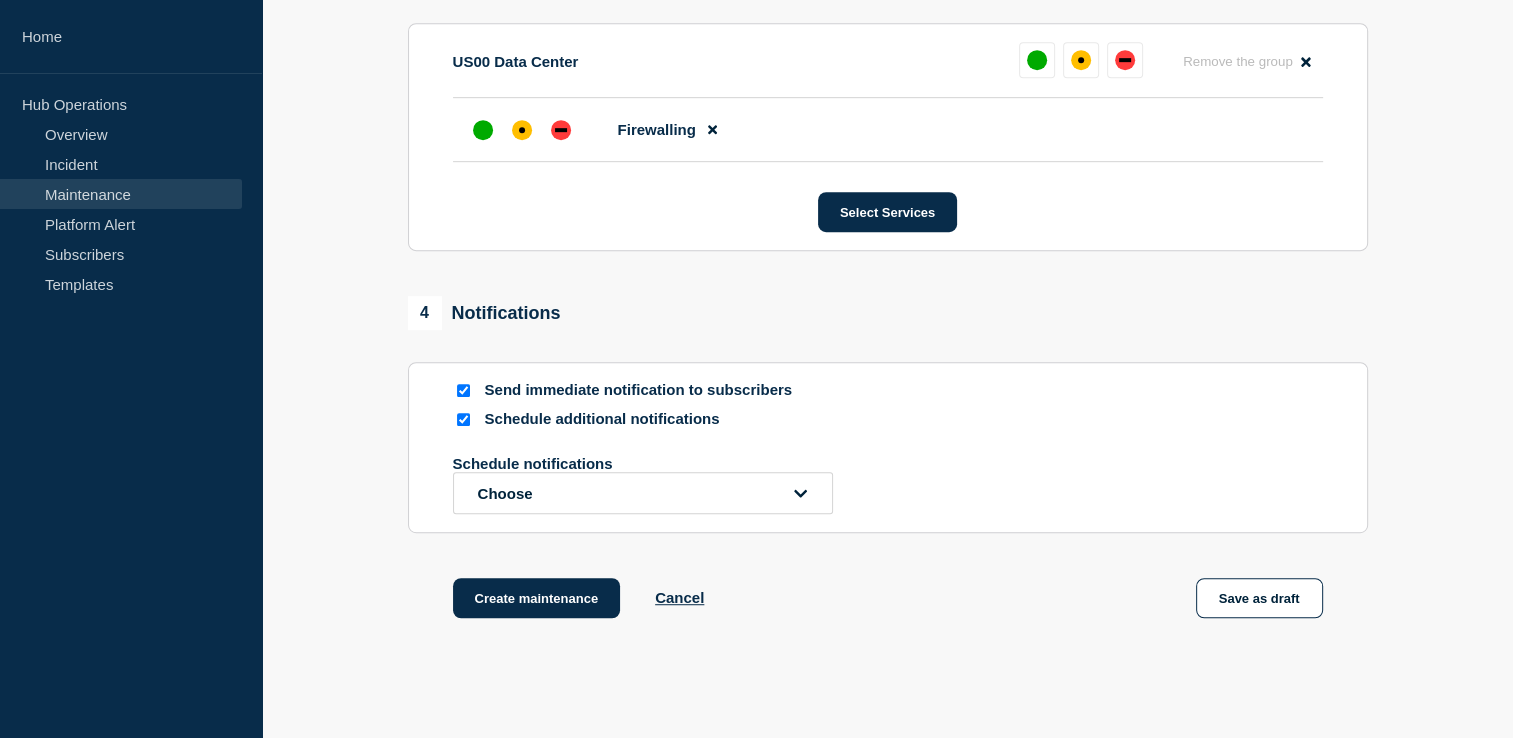 click on "Schedule notifications" 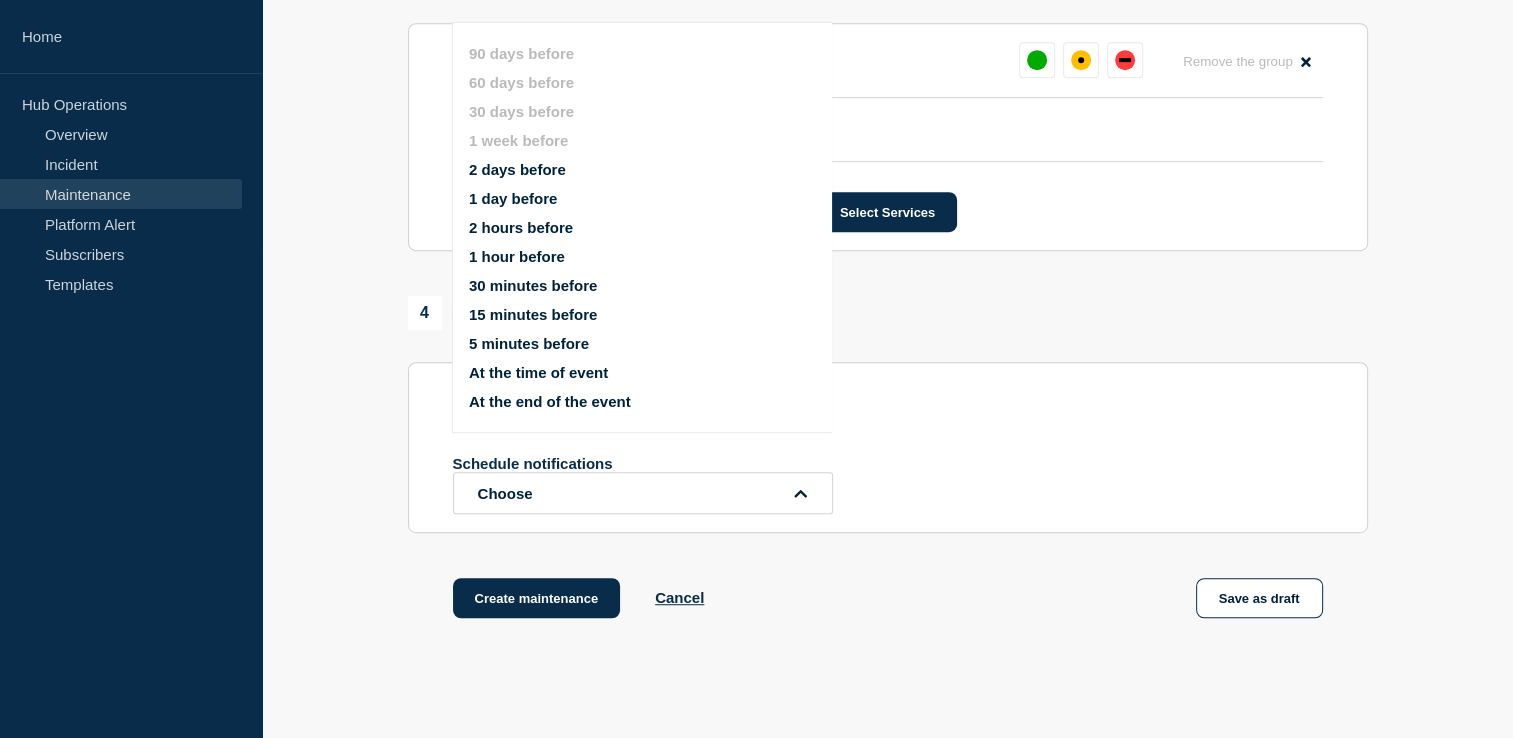 click on "2 days before" 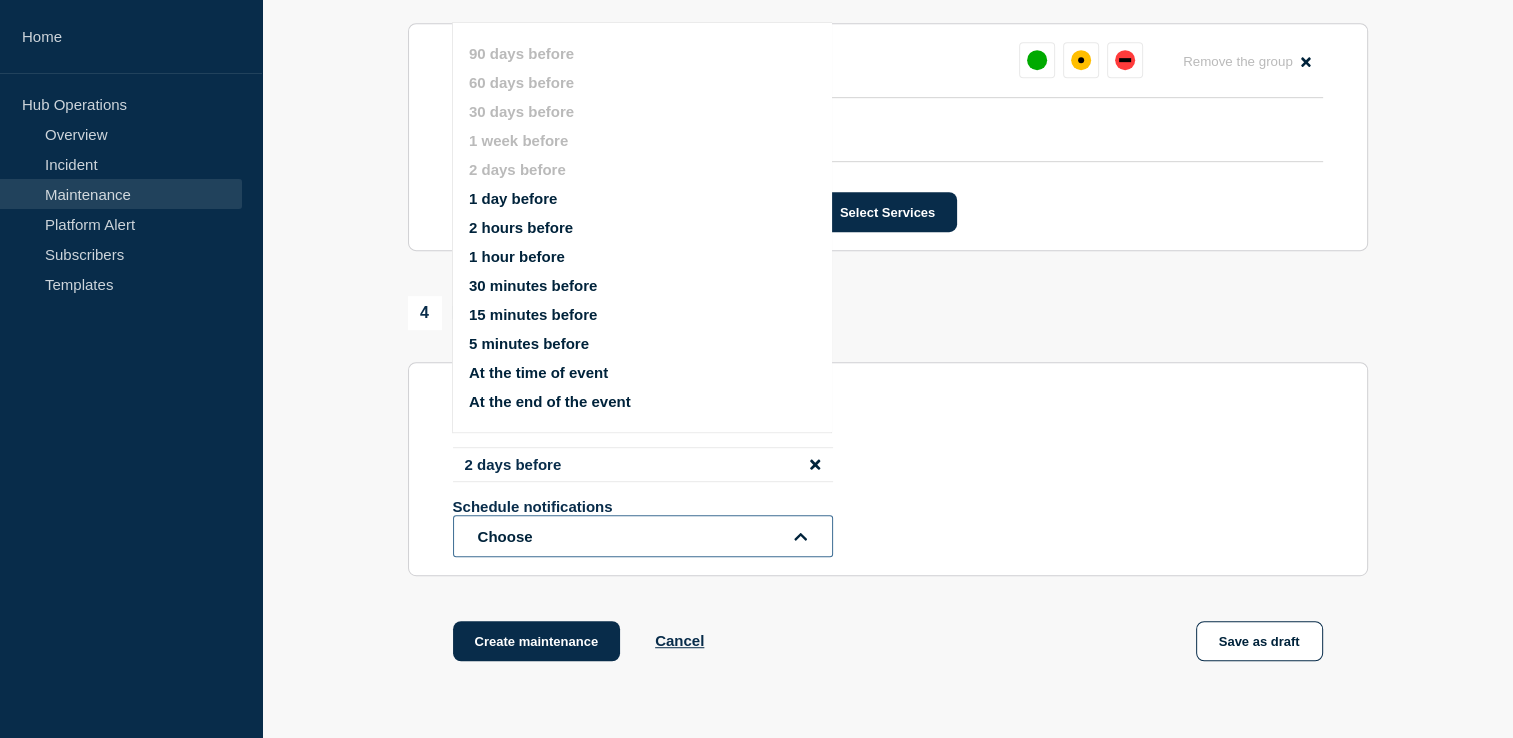 click on "Choose" 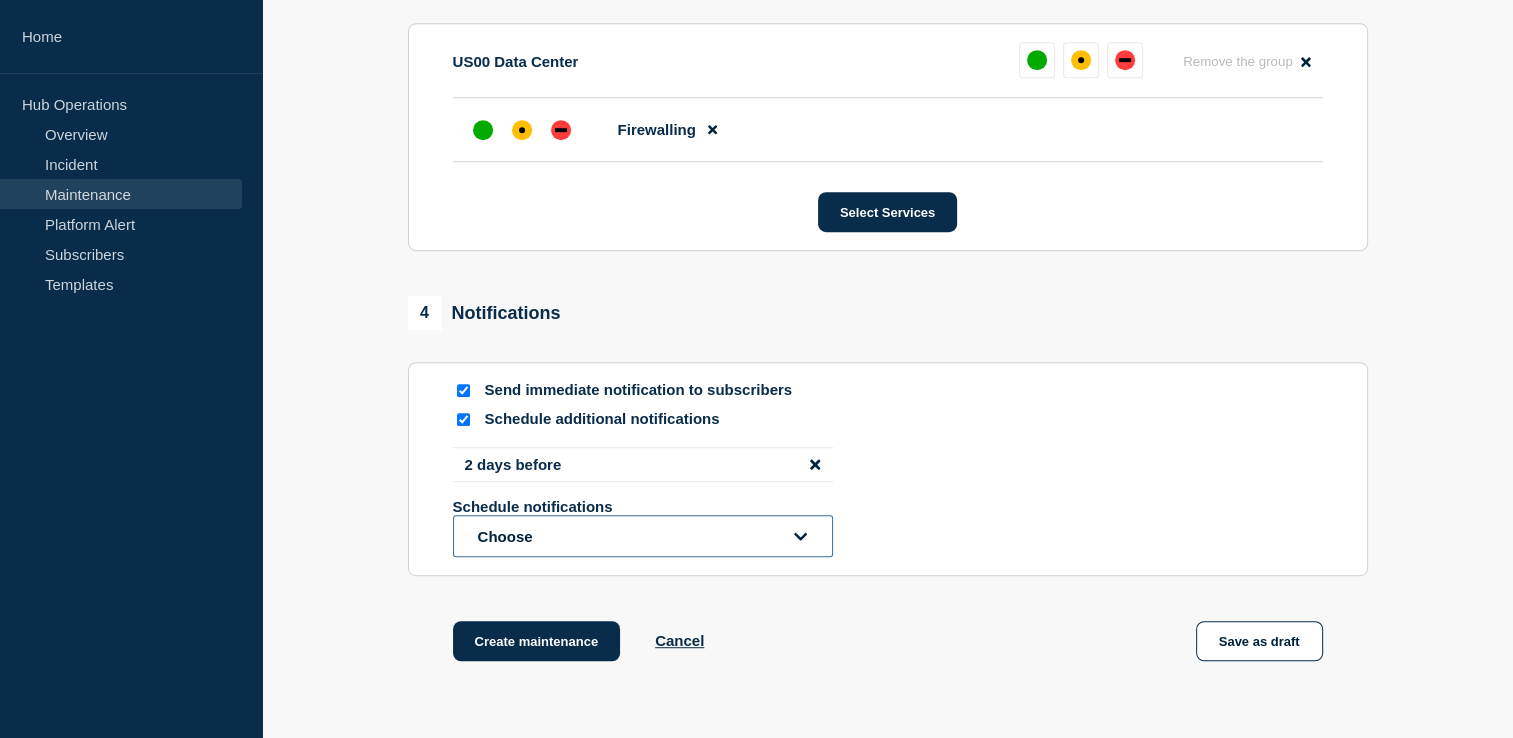 click on "Choose" 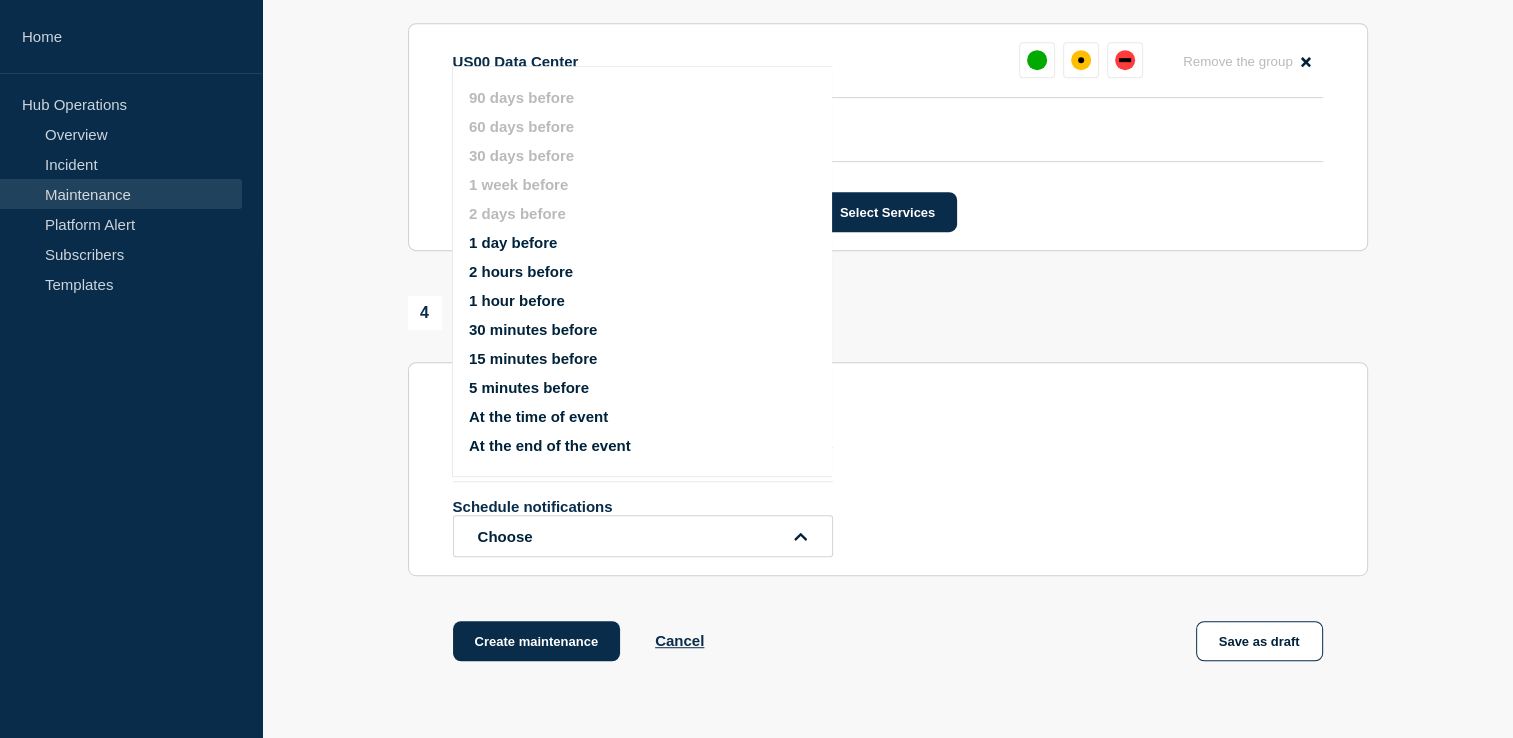 click on "At the time of event" at bounding box center (538, 416) 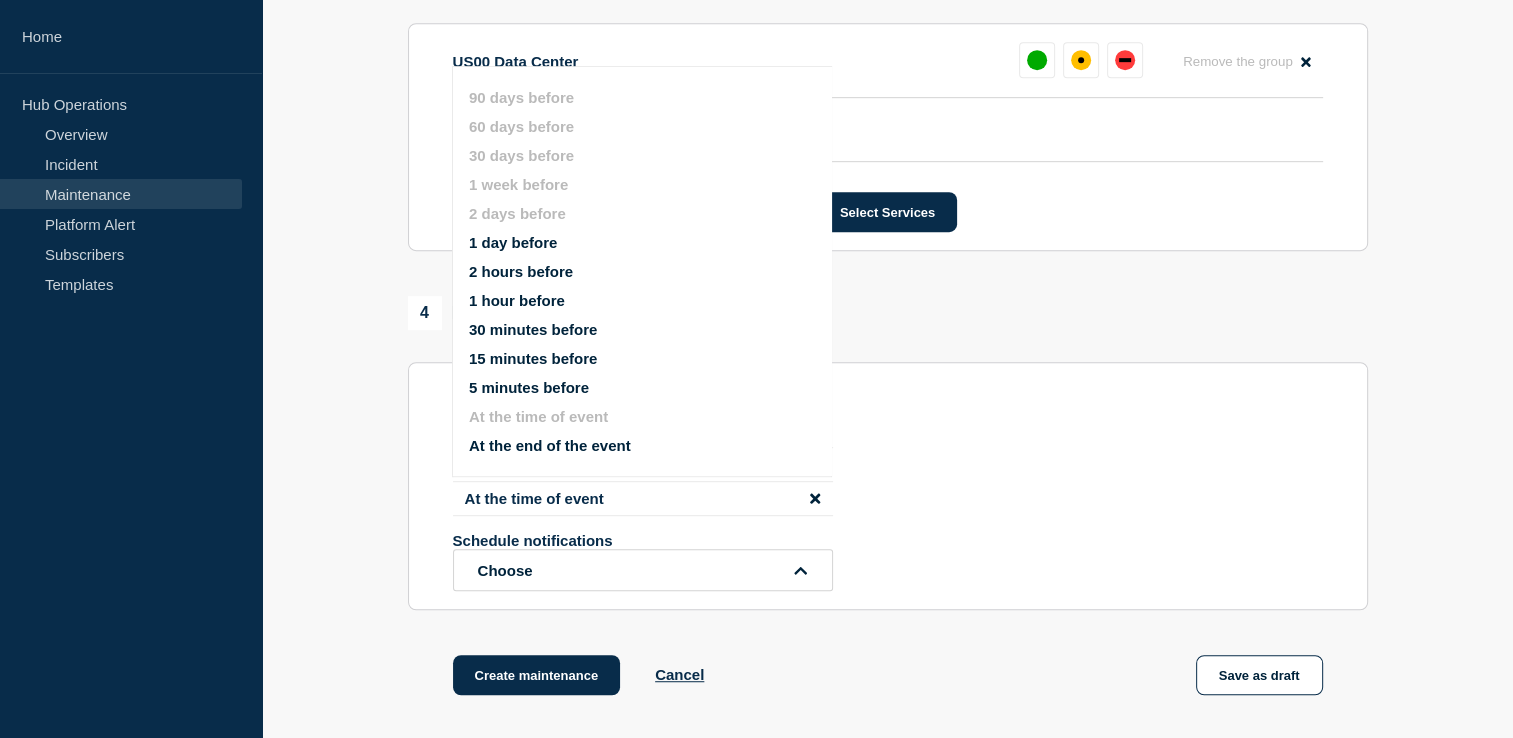 click on "2 days before  At the time of event  Schedule notifications Choose  90 days before 60 days before 30 days before 1 week before 2 days before 1 day before 2 hours before 1 hour before 30 minutes before 15 minutes before 5 minutes before At the time of event At the end of the event" at bounding box center [888, 519] 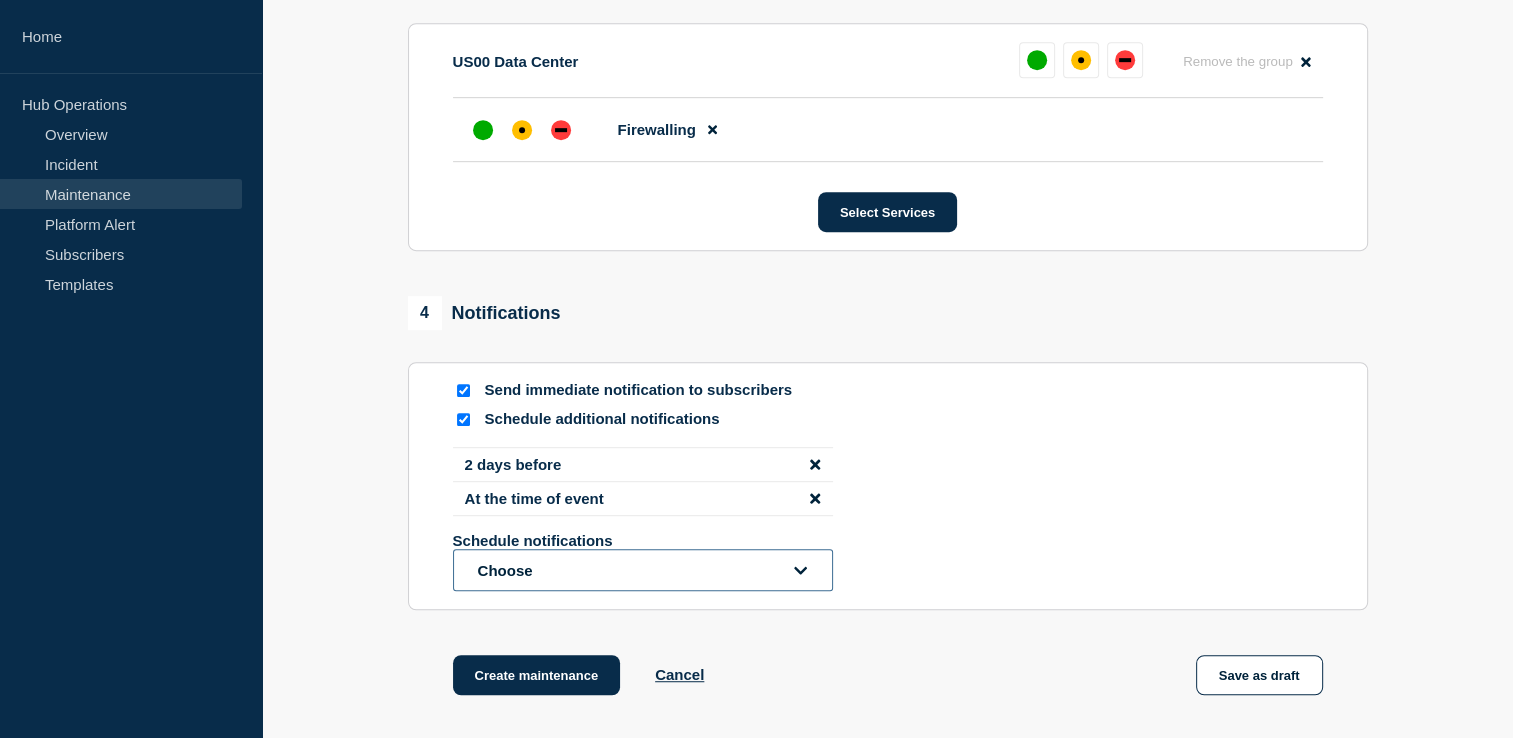 click on "Choose" 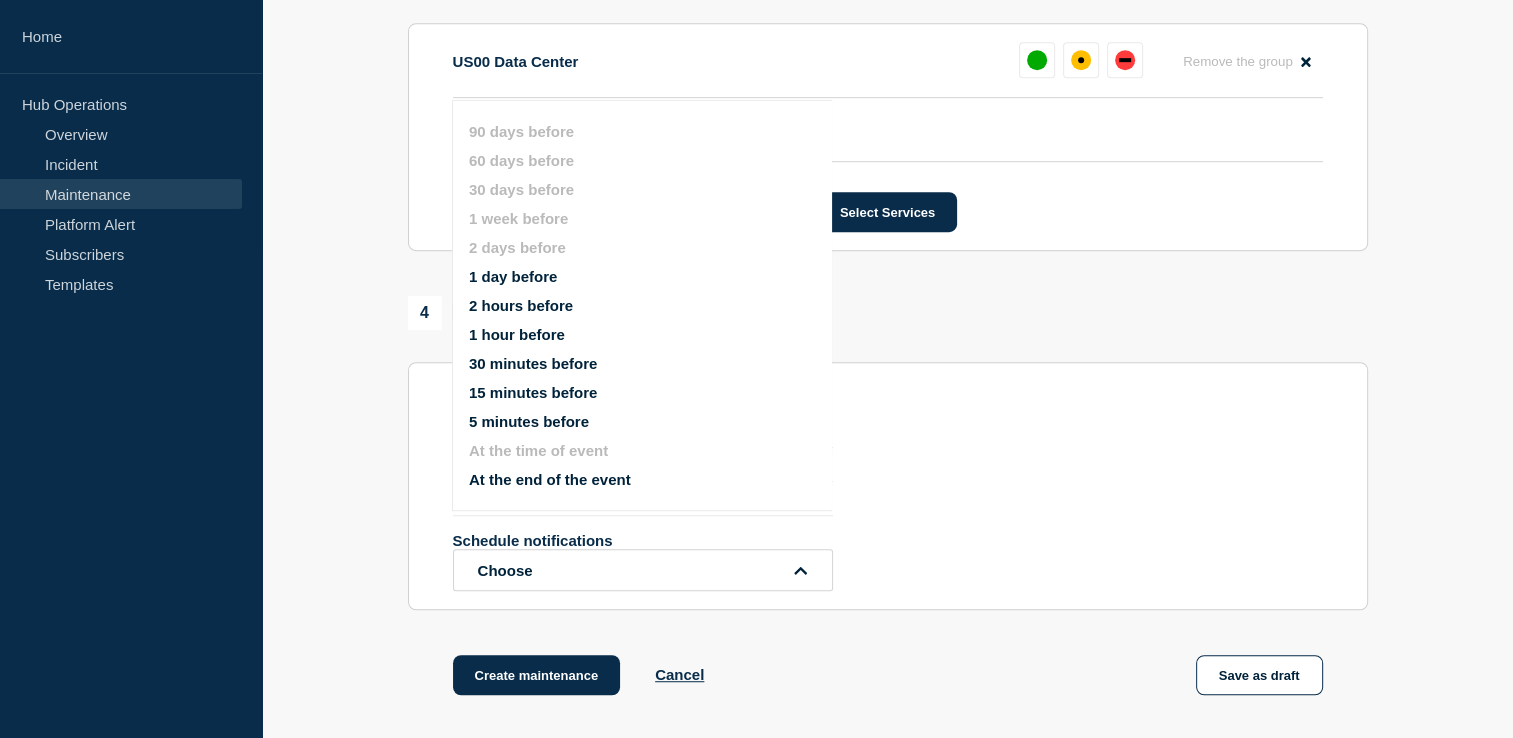 click on "1 hour before" at bounding box center [517, 334] 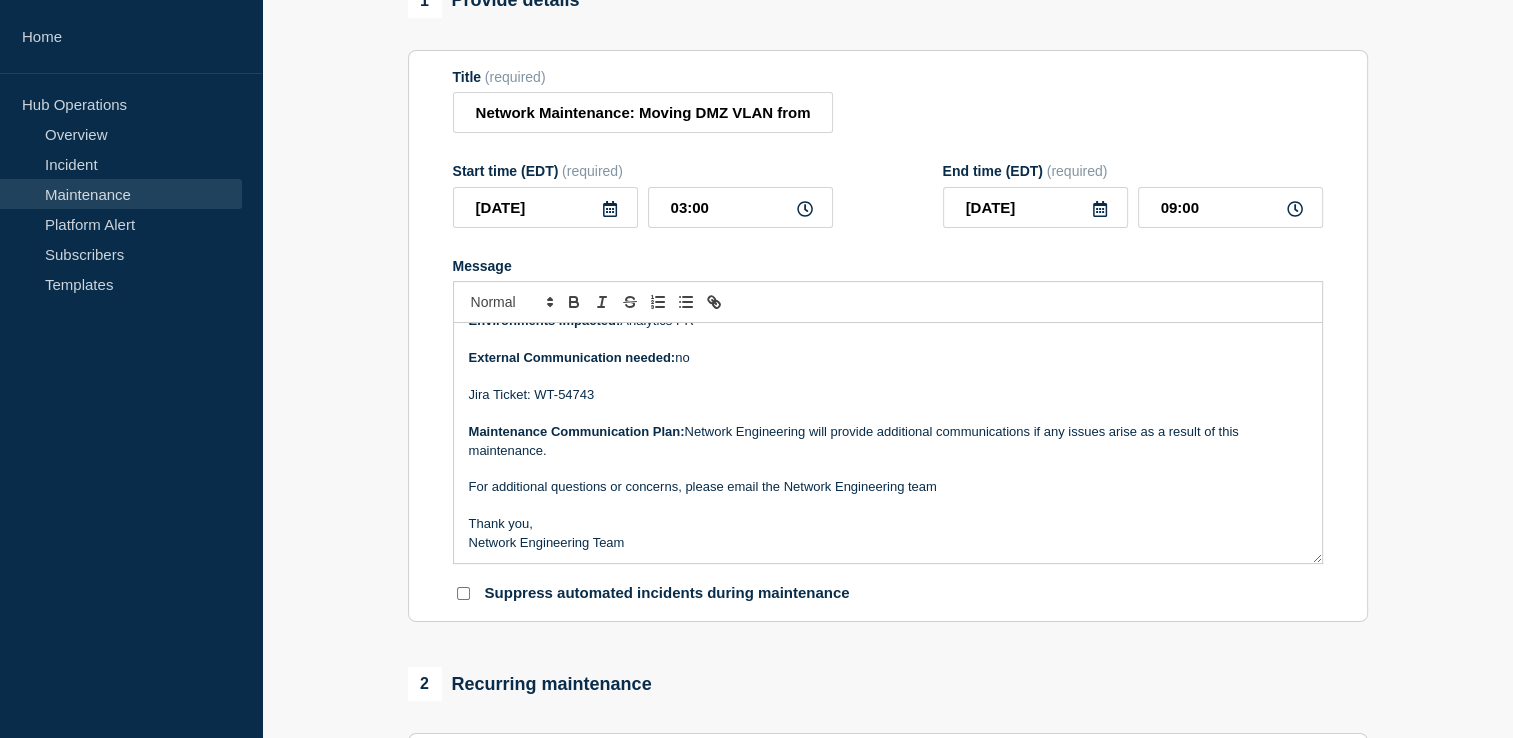 scroll, scrollTop: 188, scrollLeft: 0, axis: vertical 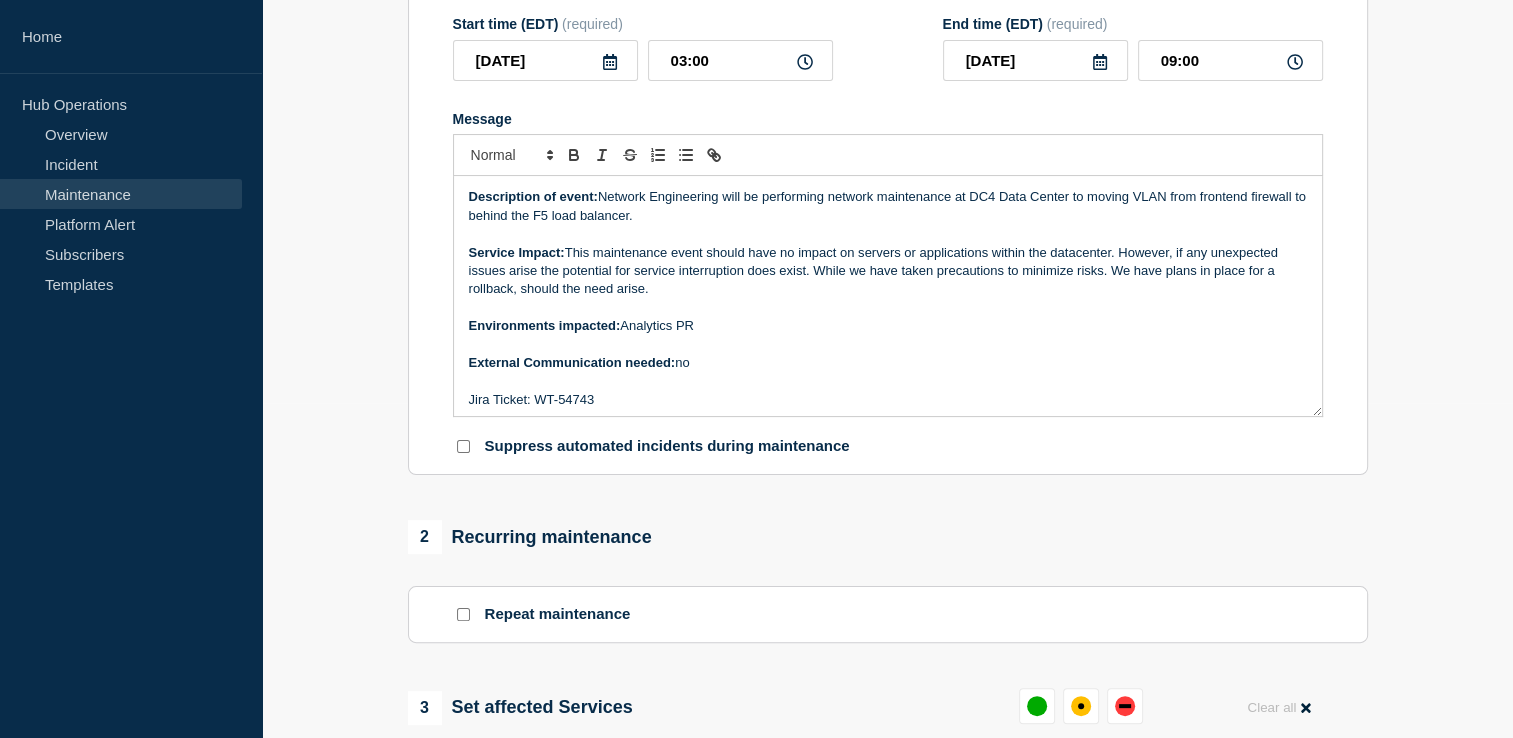 drag, startPoint x: 649, startPoint y: 301, endPoint x: 568, endPoint y: 259, distance: 91.24144 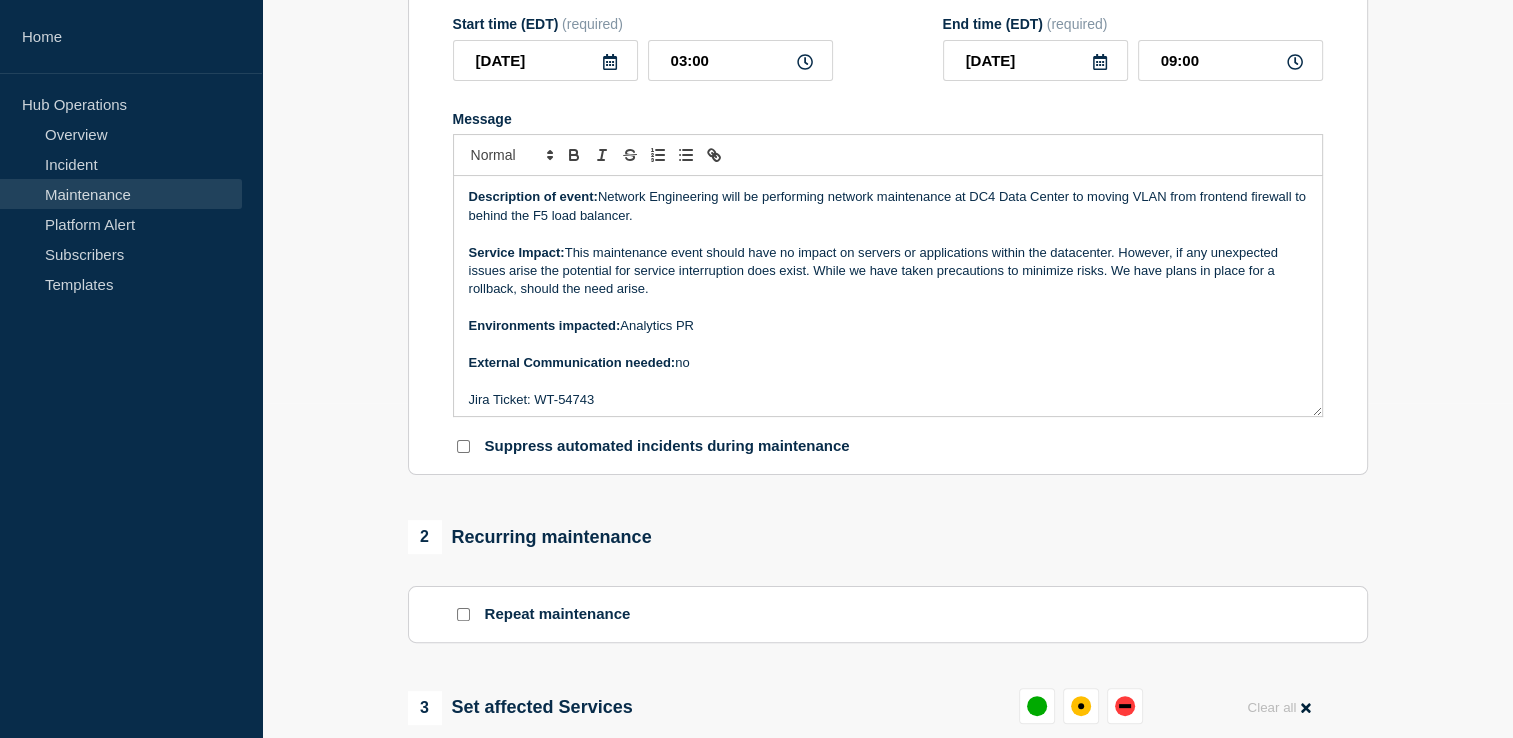 click on "Service Impact:  This maintenance event should have no impact on servers or applications within the datacenter. However, if any unexpected issues arise the potential for service interruption does exist. While we have taken precautions to minimize risks. We have plans in place for a rollback, should the need arise." at bounding box center [888, 271] 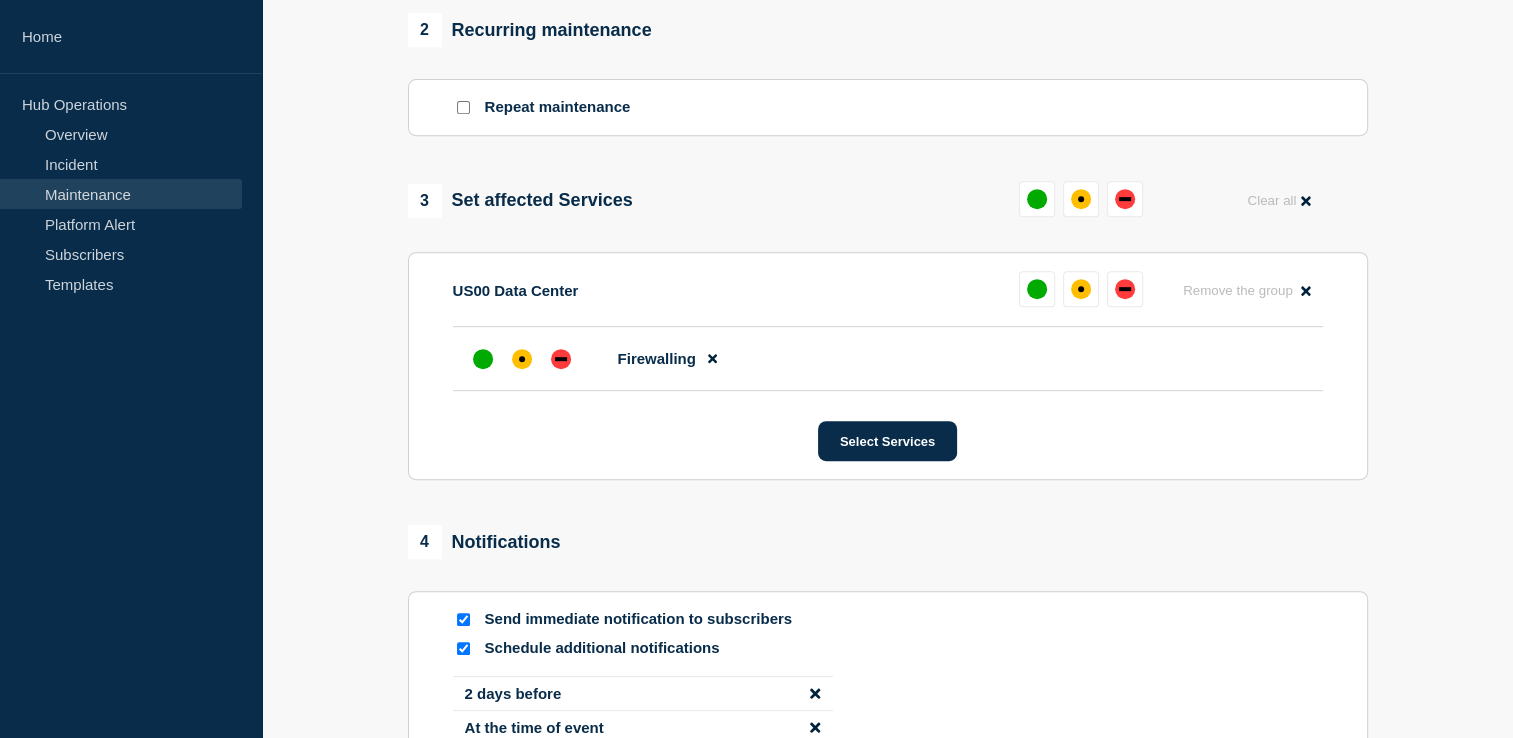 scroll, scrollTop: 1244, scrollLeft: 0, axis: vertical 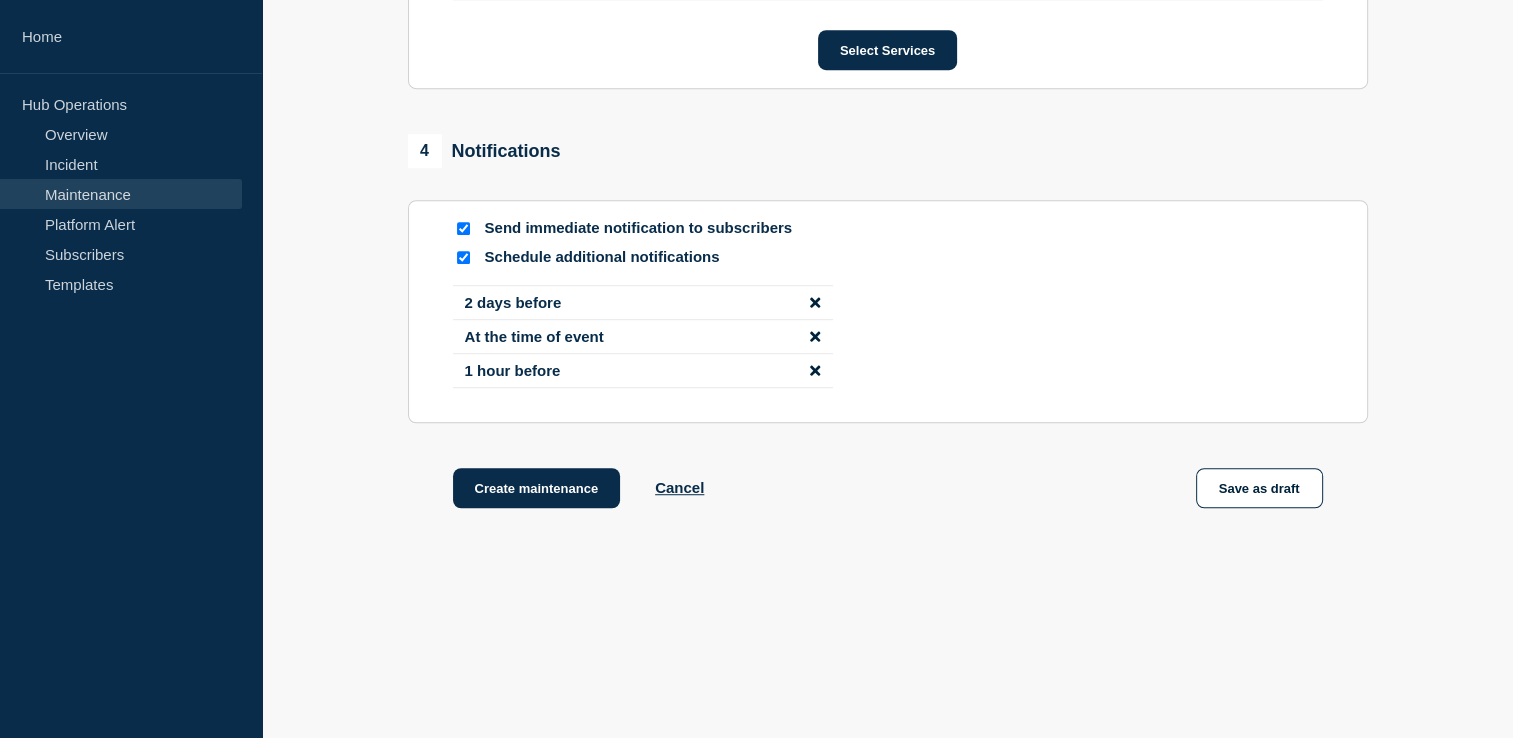 click on "Create maintenance Cancel Save as draft" 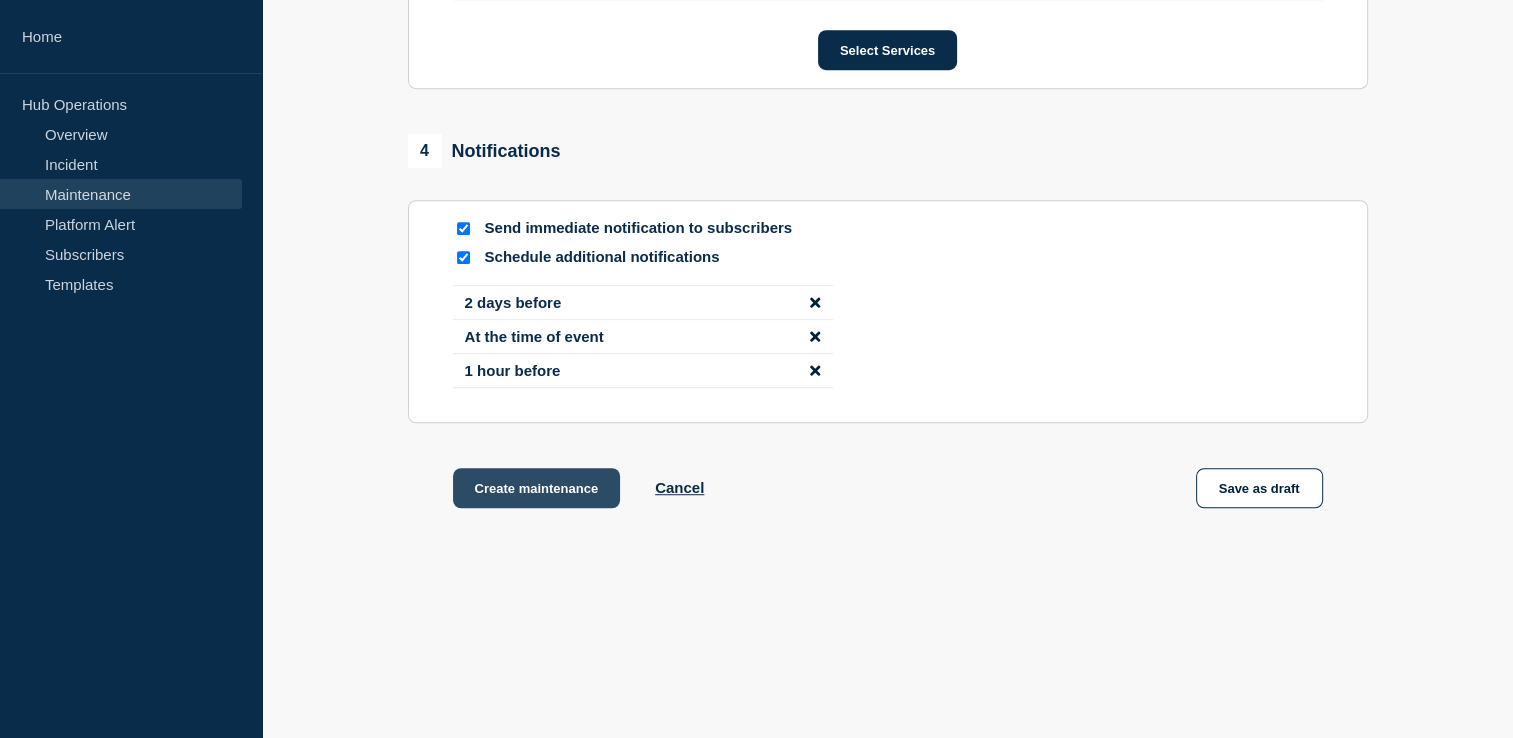 click on "Create maintenance" at bounding box center (537, 488) 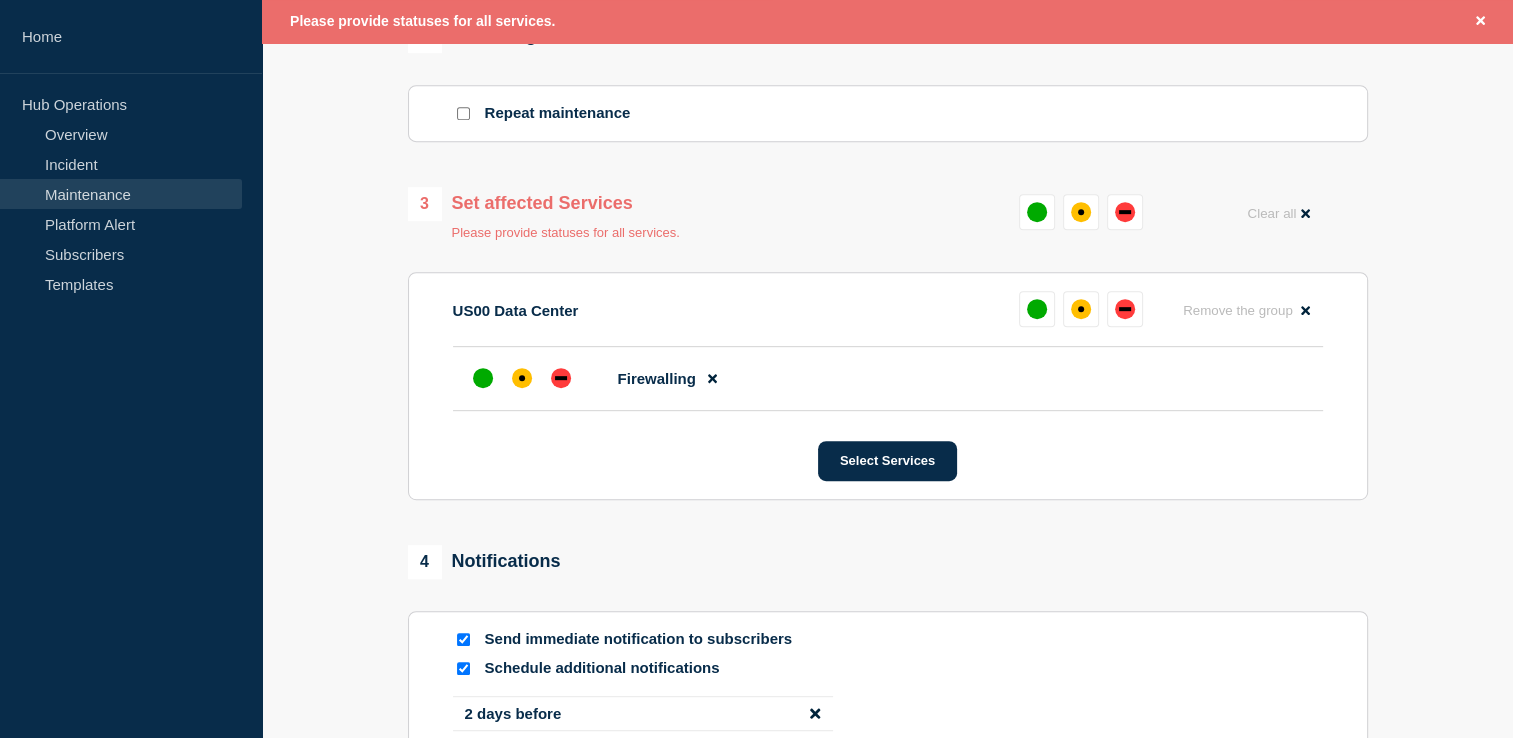 scroll, scrollTop: 876, scrollLeft: 0, axis: vertical 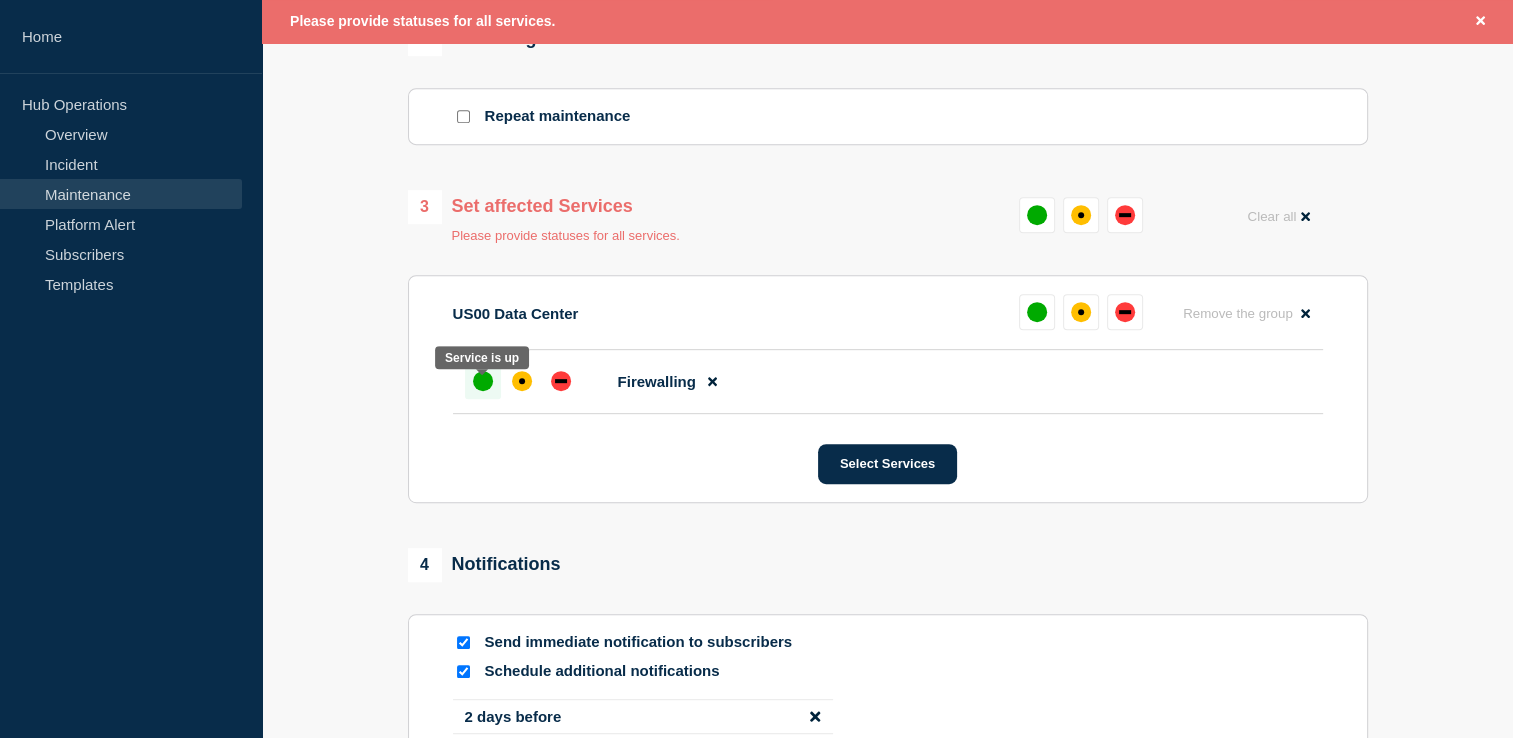 click at bounding box center [483, 381] 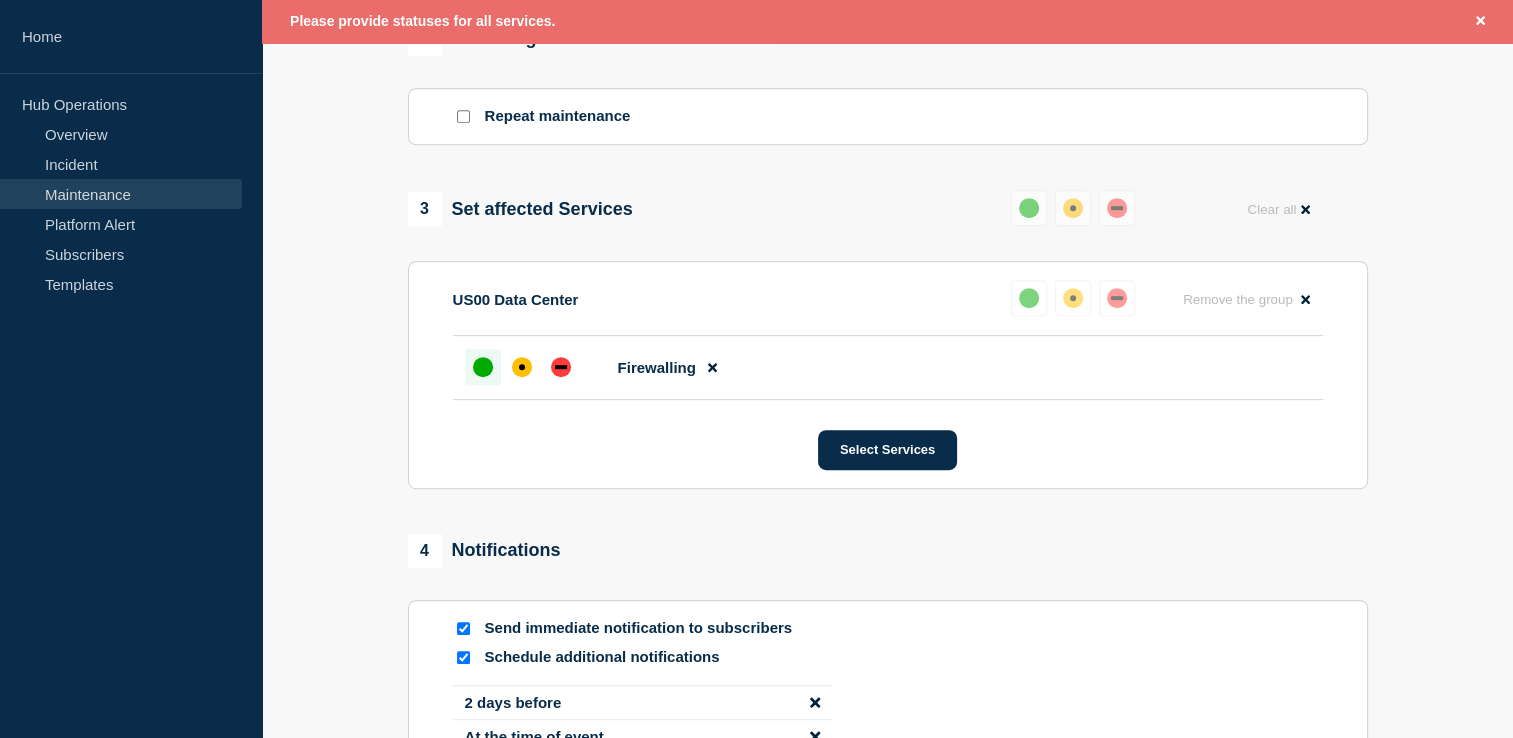 scroll, scrollTop: 1287, scrollLeft: 0, axis: vertical 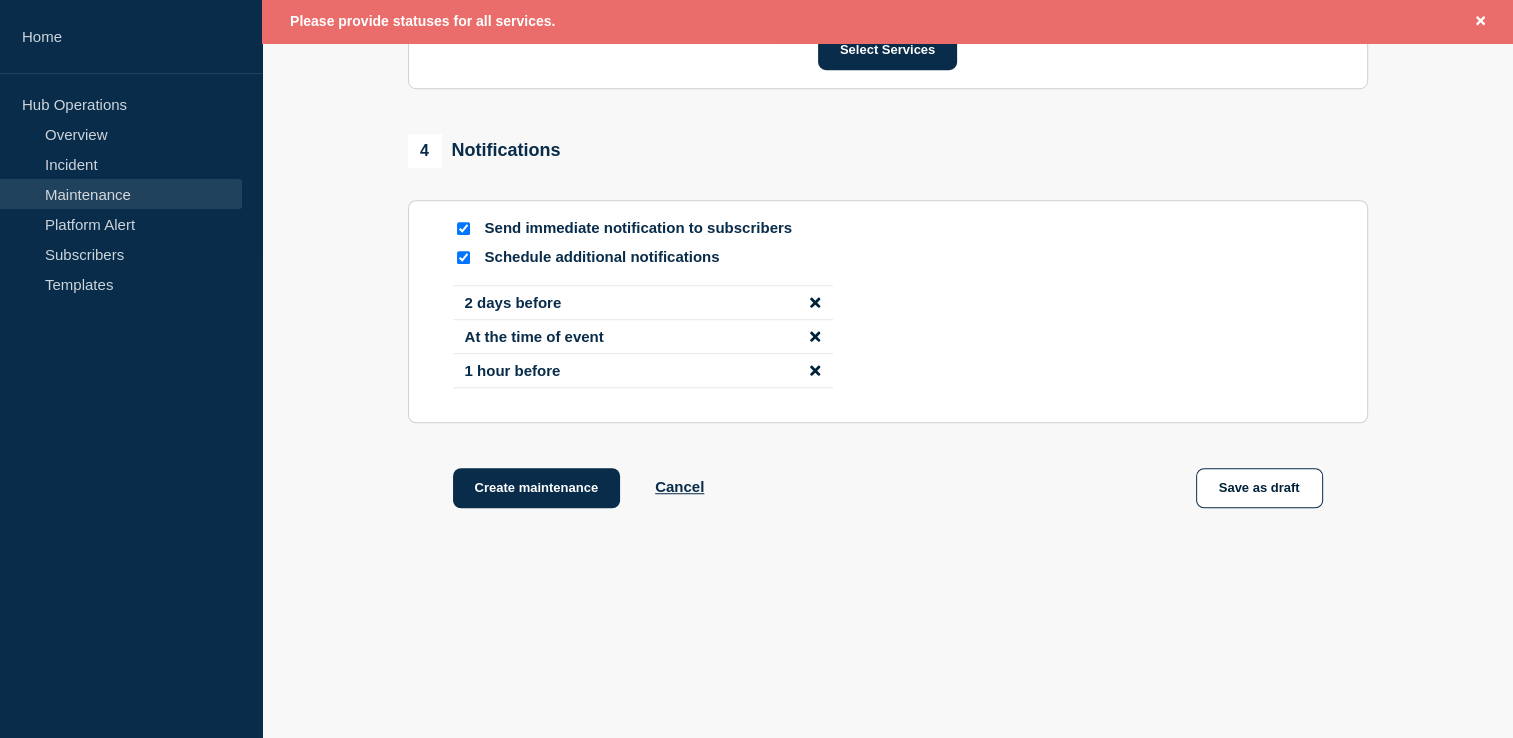 click on "Create maintenance Cancel Save as draft" 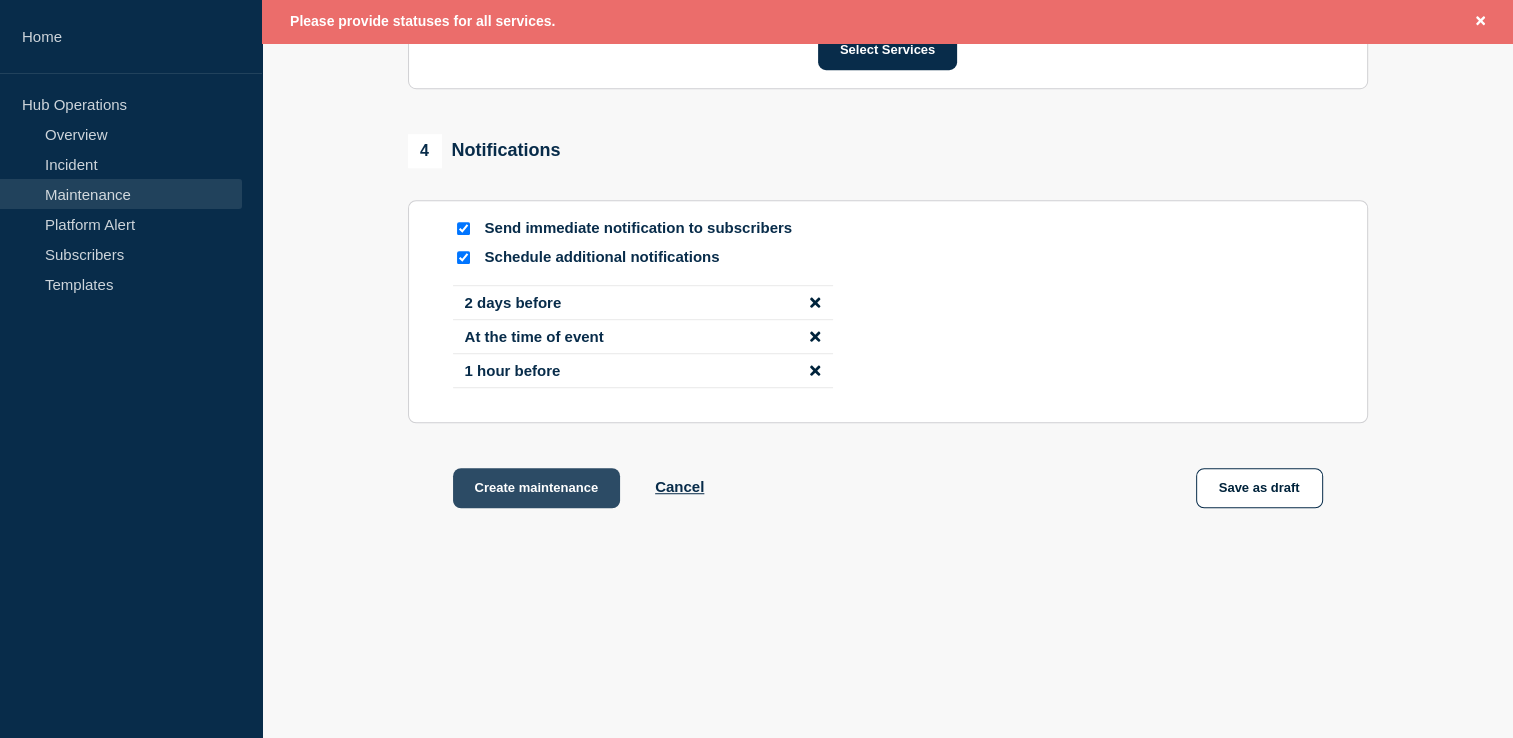 click on "Create maintenance" at bounding box center (537, 488) 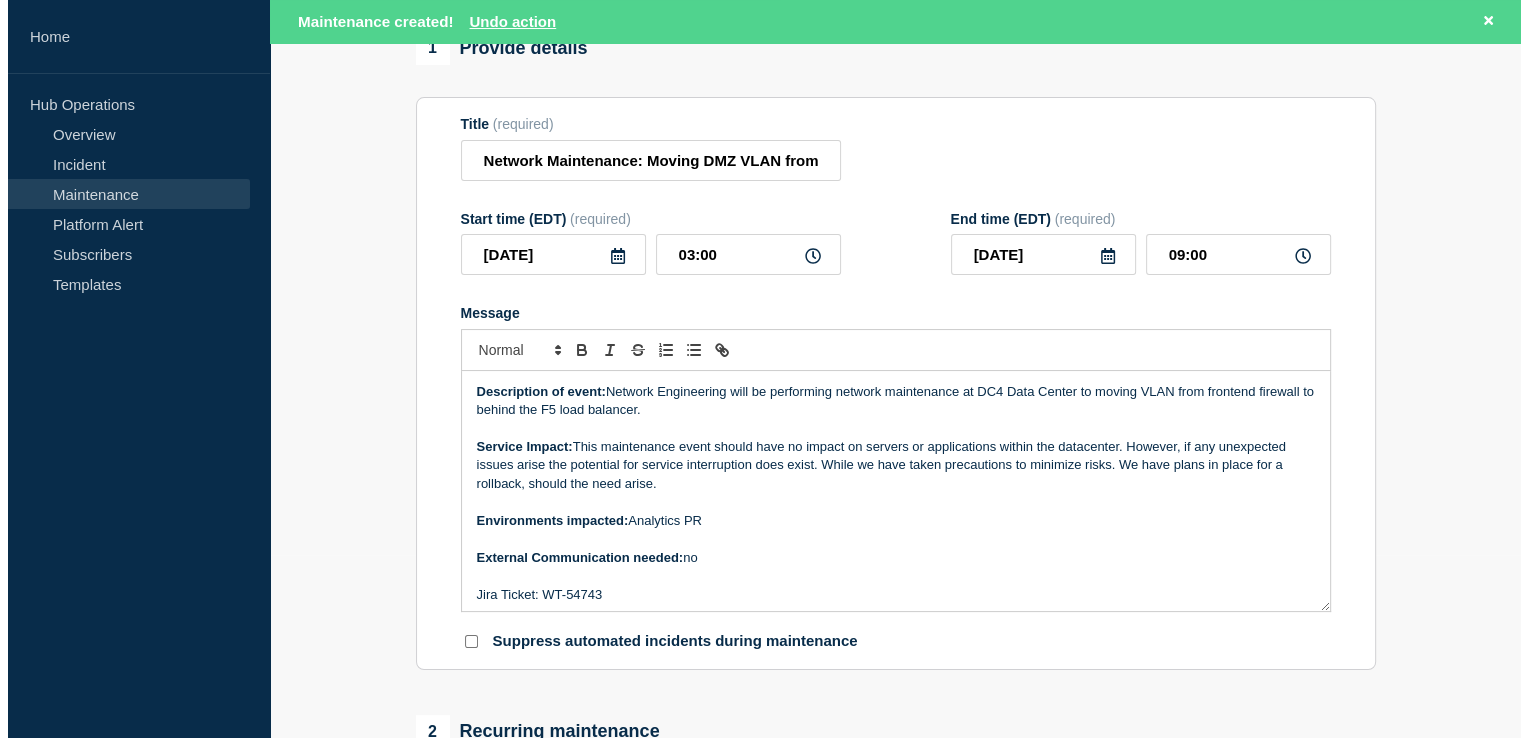 scroll, scrollTop: 0, scrollLeft: 0, axis: both 